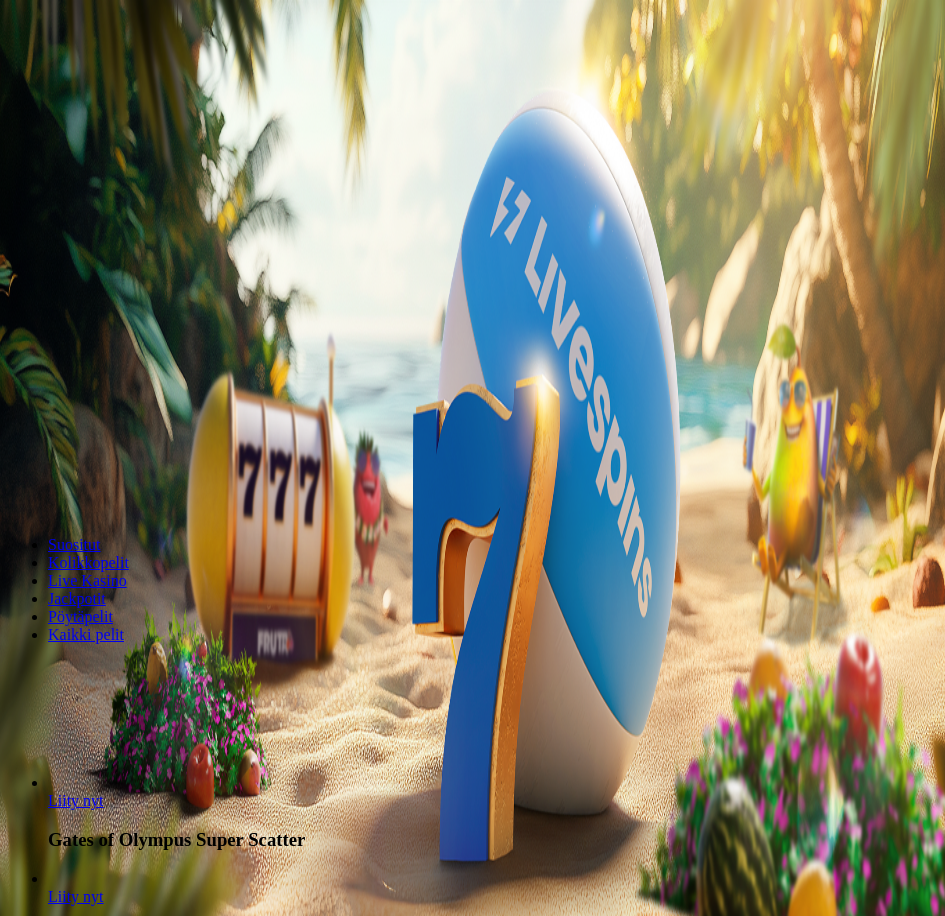 scroll, scrollTop: 0, scrollLeft: 0, axis: both 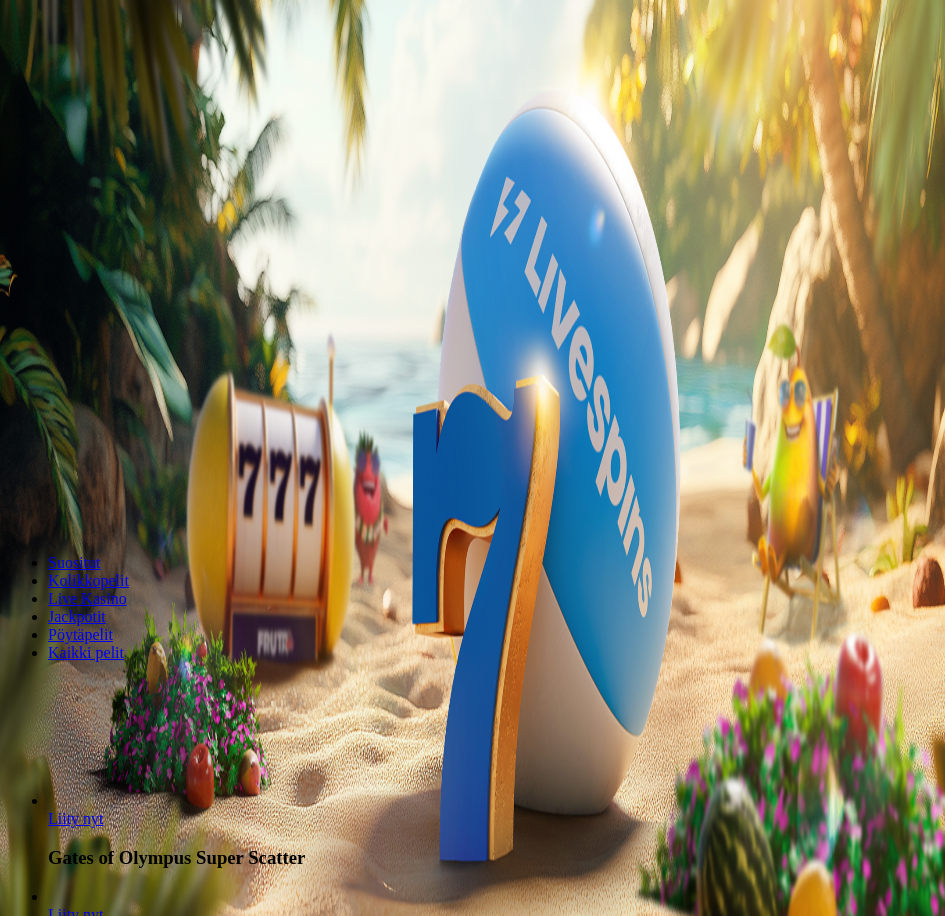 type on "*" 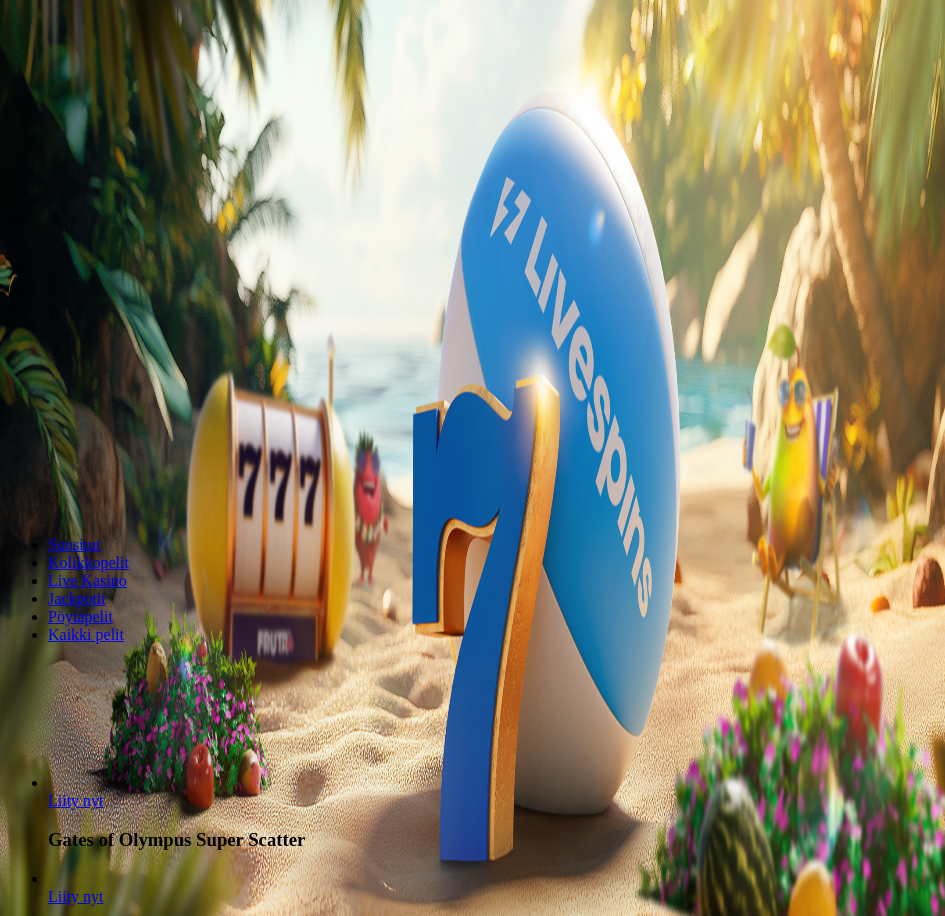 type on "**" 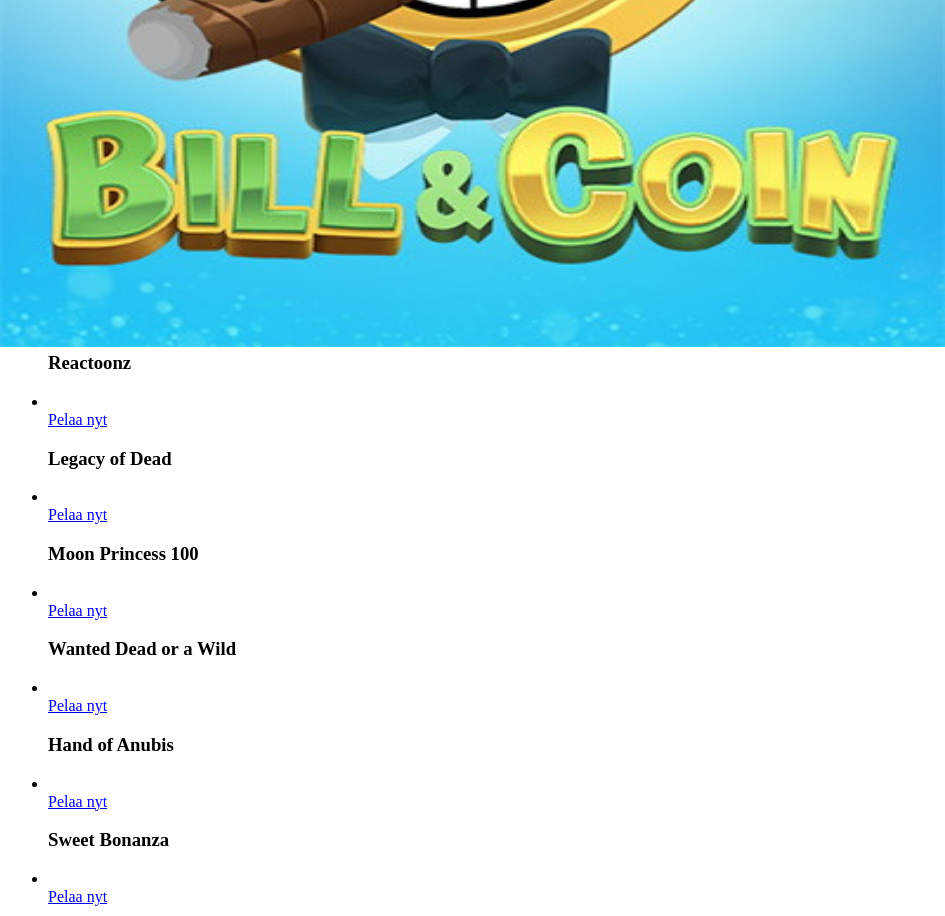 scroll, scrollTop: 600, scrollLeft: 0, axis: vertical 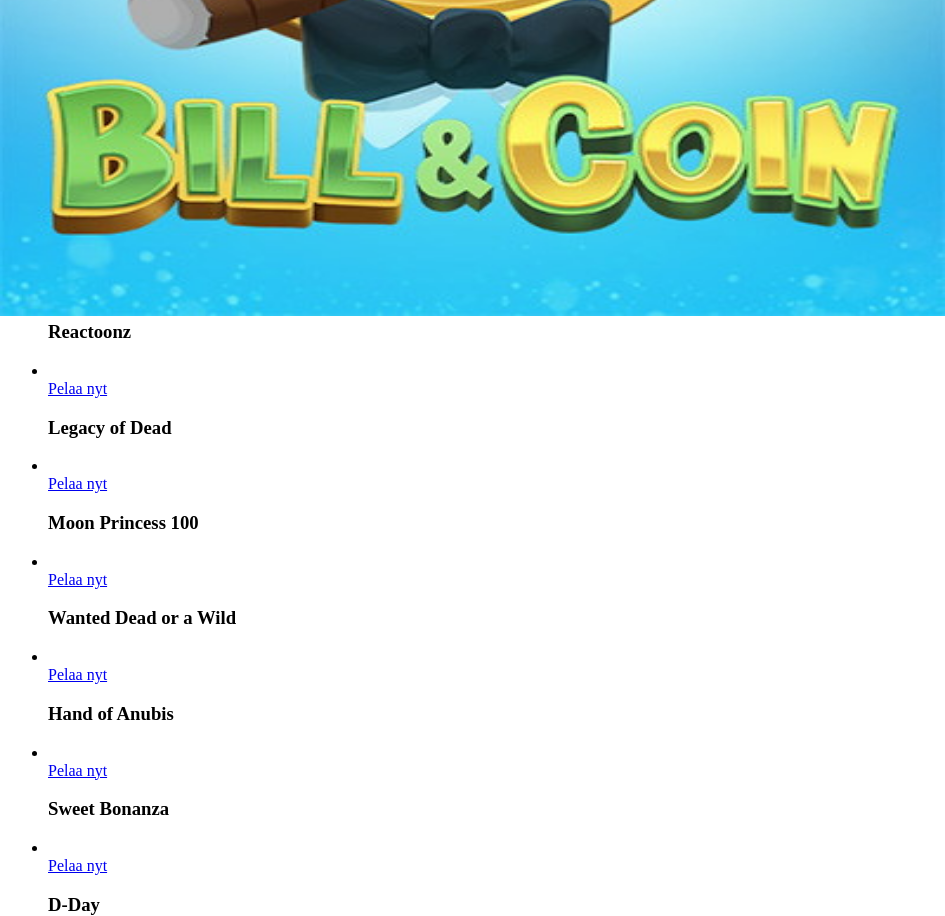 click on "Pelaa nyt" at bounding box center [77, 2761] 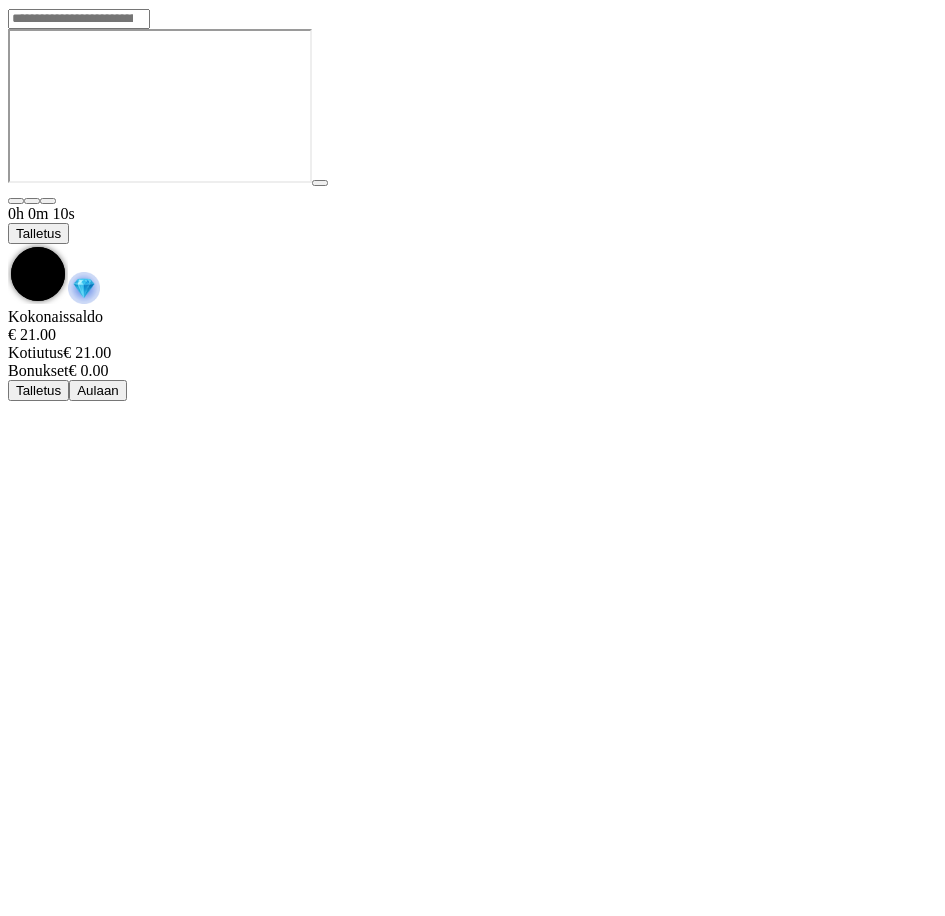 drag, startPoint x: 481, startPoint y: 0, endPoint x: 96, endPoint y: 52, distance: 388.49582 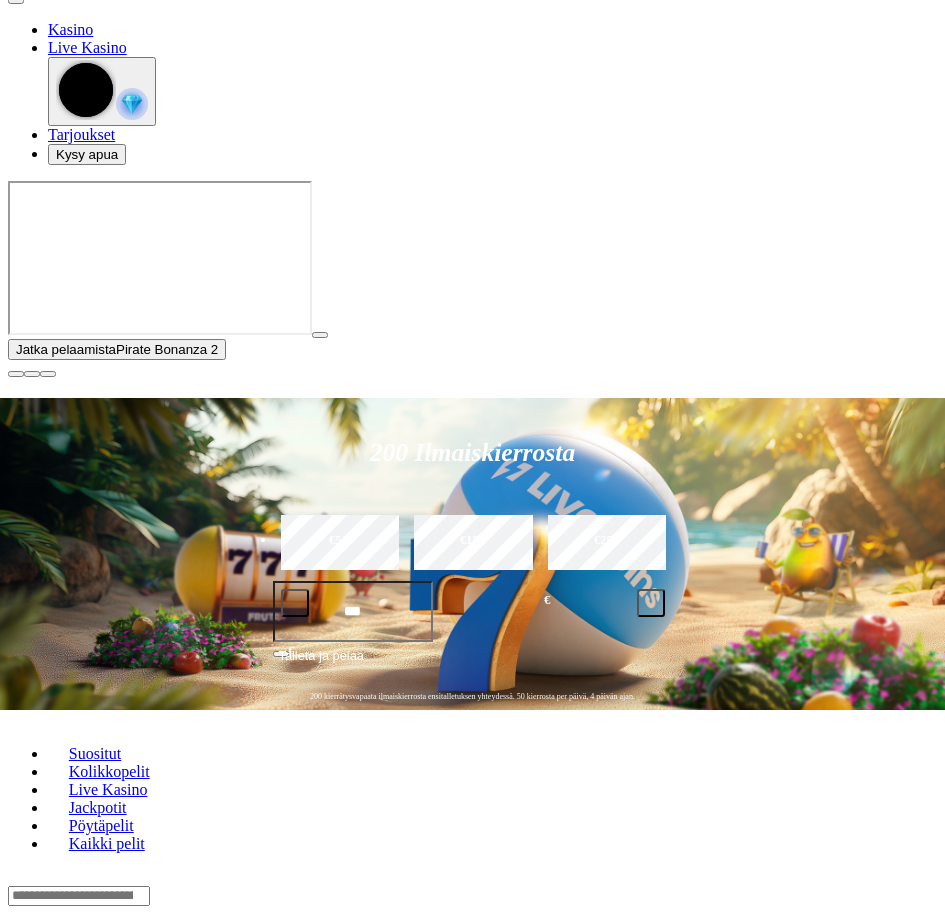 scroll, scrollTop: 0, scrollLeft: 0, axis: both 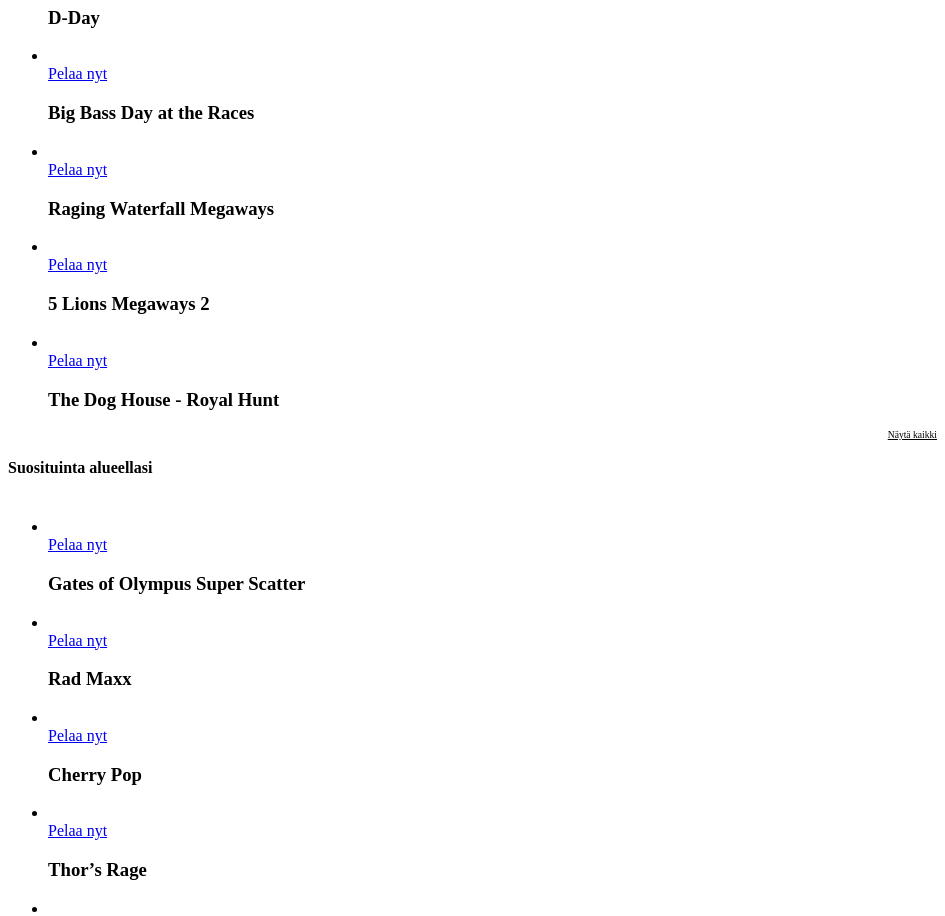 click on "Pelaa nyt" at bounding box center (77, 12123) 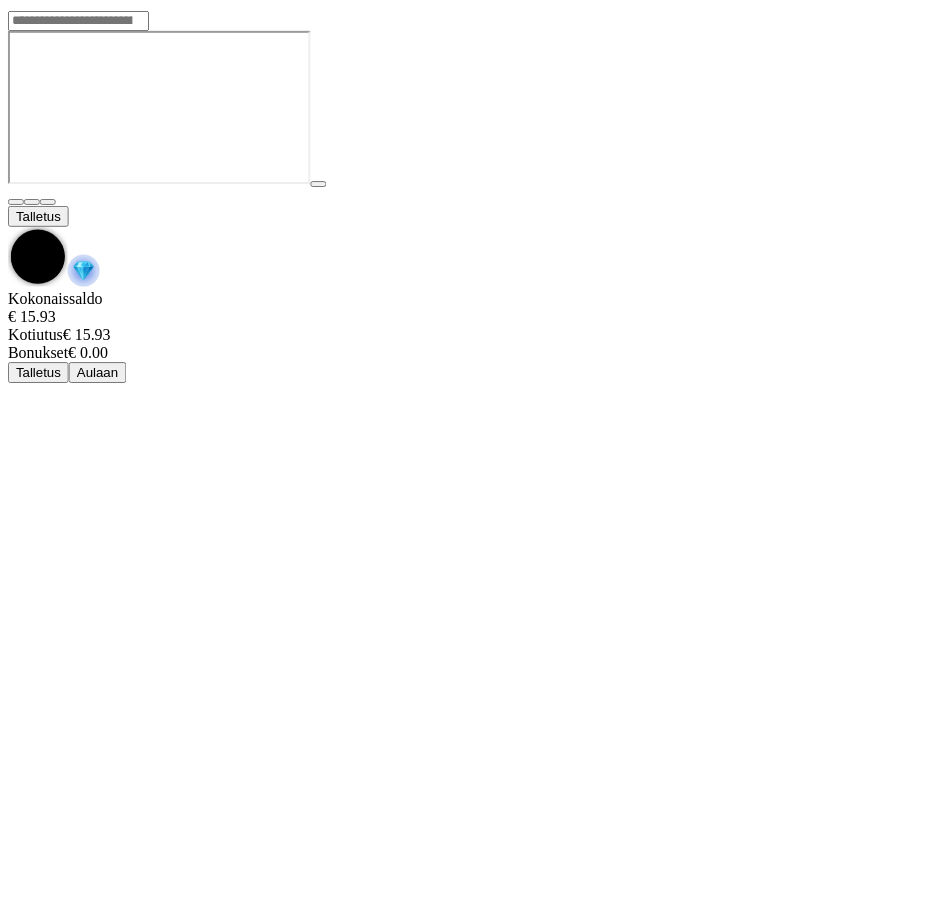 scroll, scrollTop: 0, scrollLeft: 0, axis: both 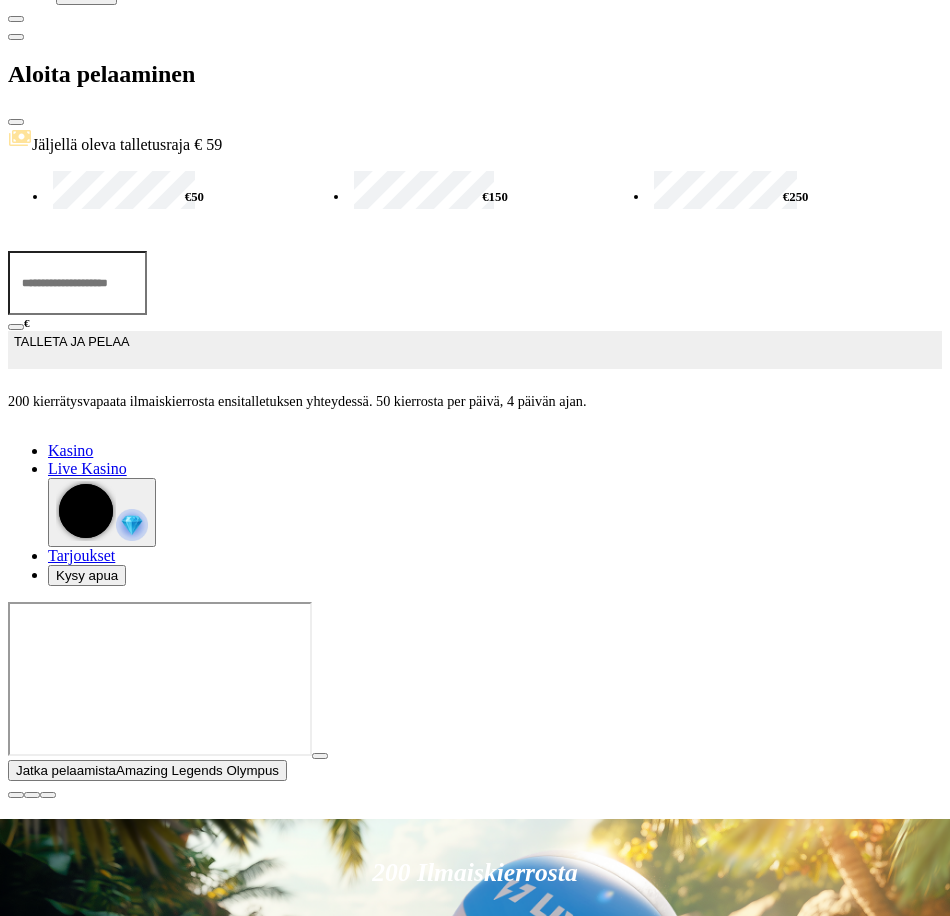 click at bounding box center (16, 122) 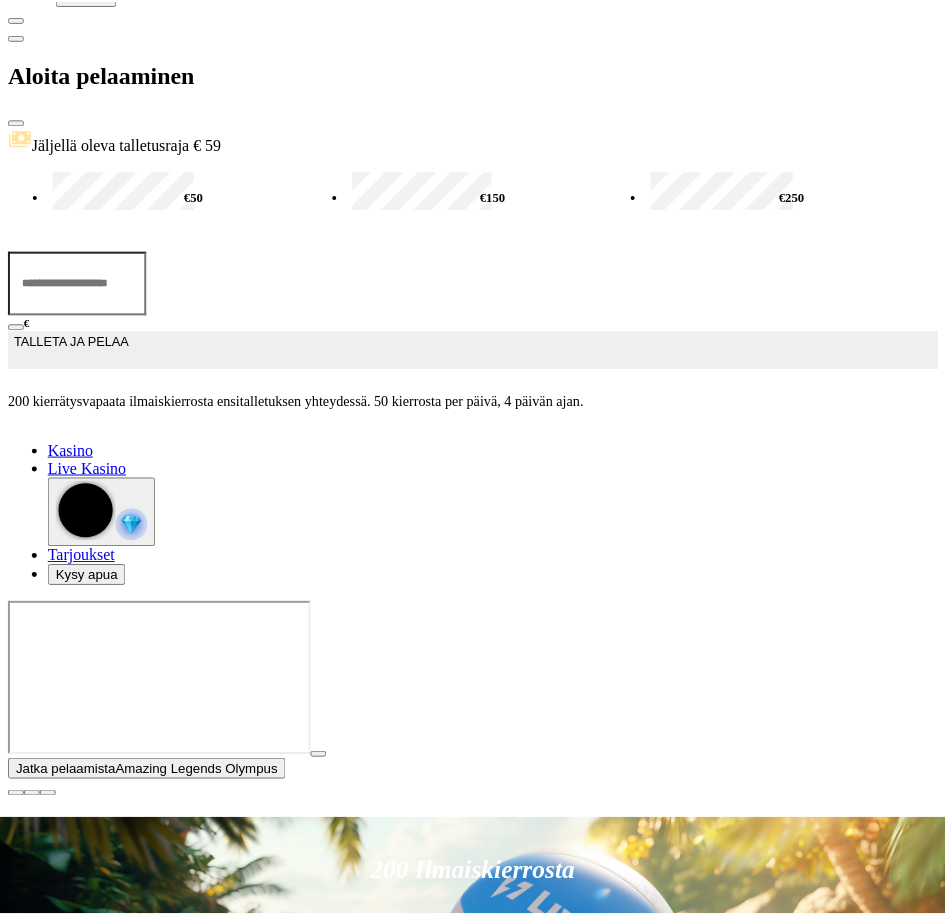 scroll, scrollTop: 0, scrollLeft: 0, axis: both 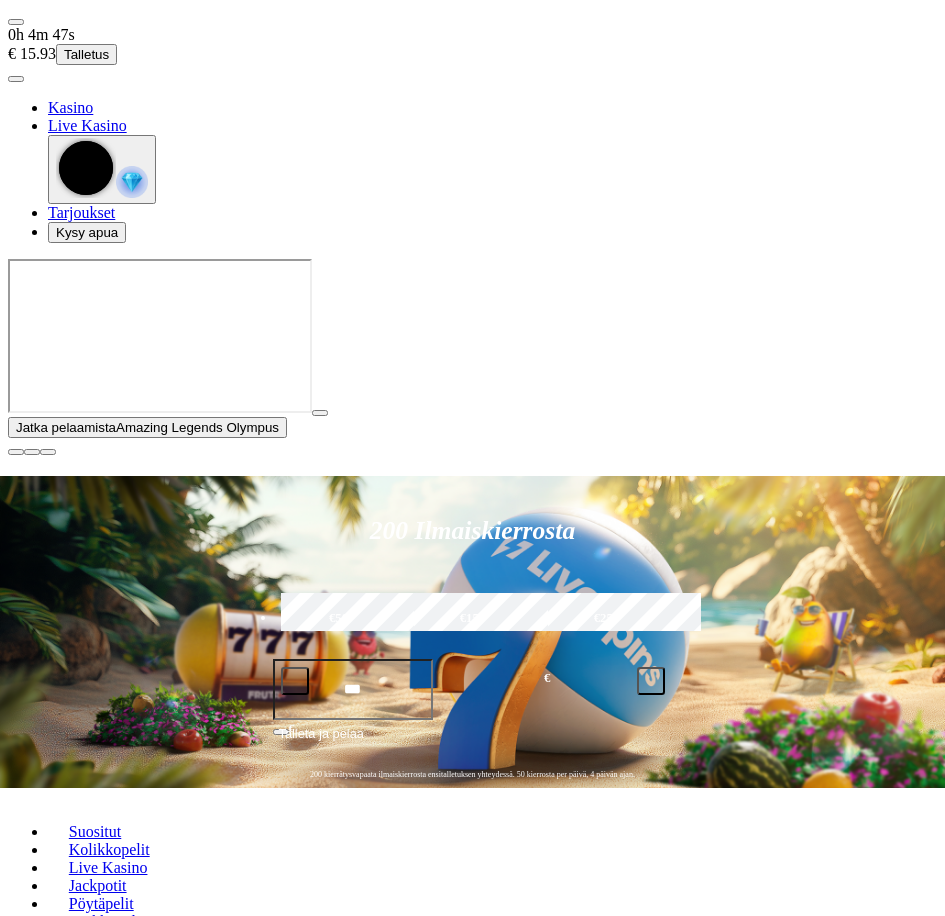 click at bounding box center (472, 973) 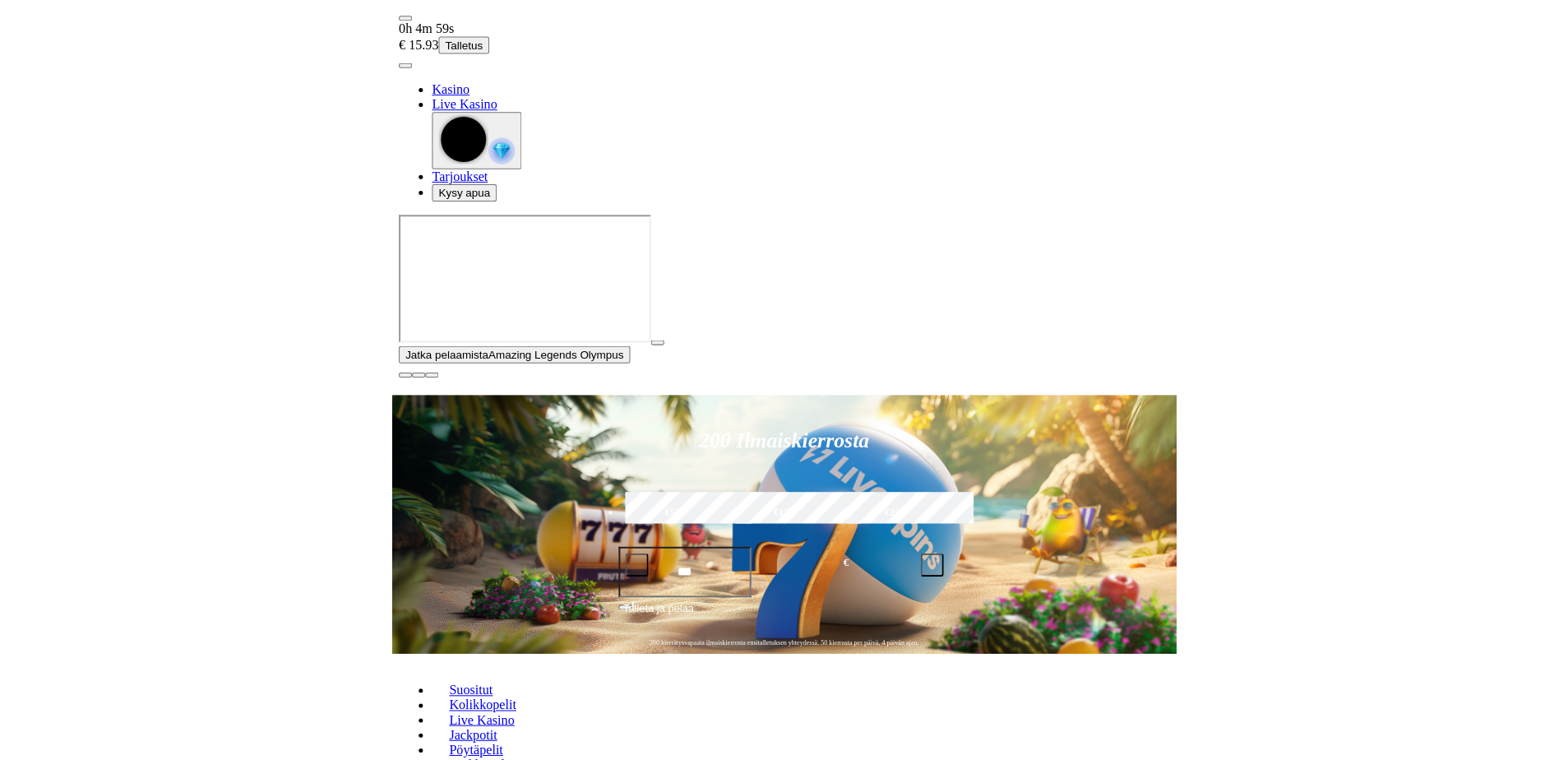 scroll, scrollTop: 823, scrollLeft: 0, axis: vertical 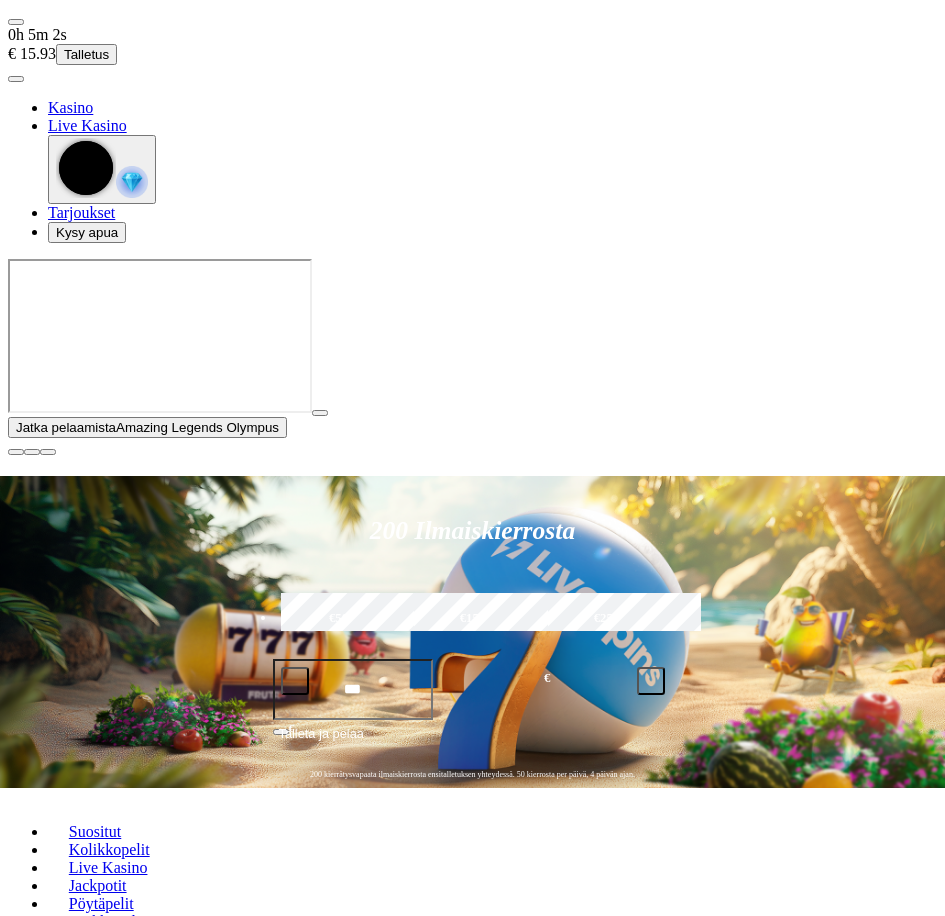 type on "*******" 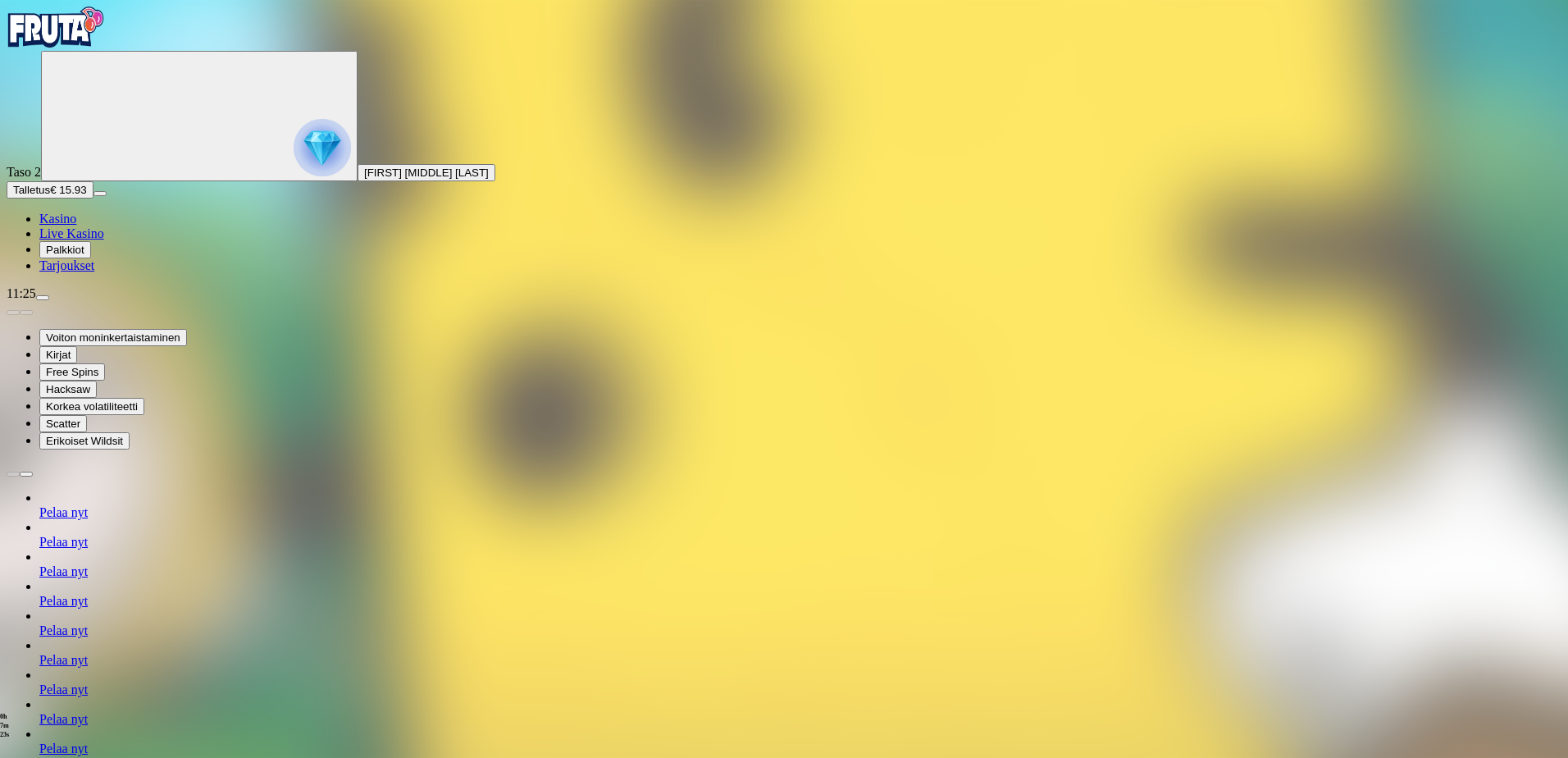 click on "Kasino" at bounding box center (57, 218) 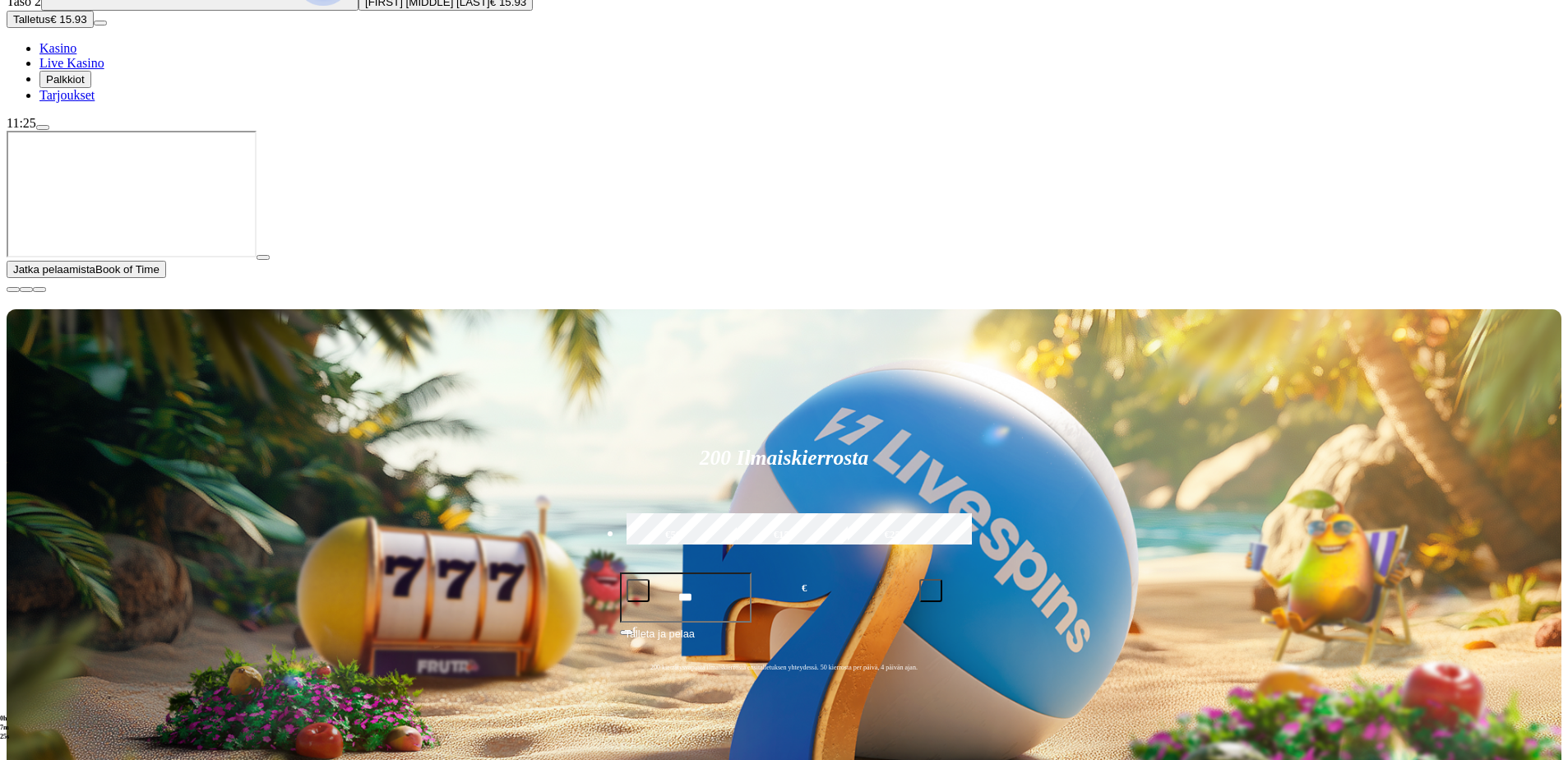 scroll, scrollTop: 247, scrollLeft: 0, axis: vertical 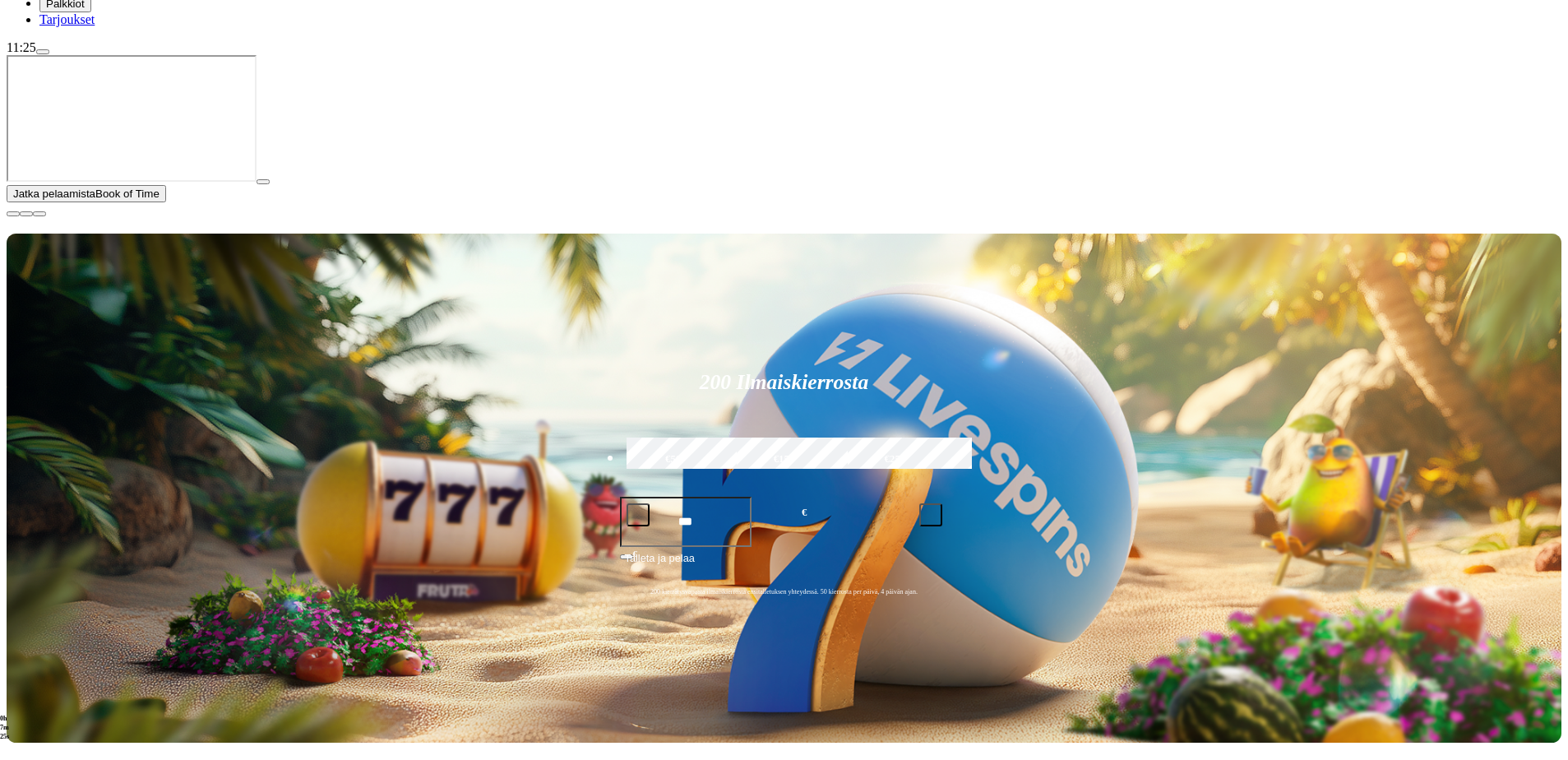 click on "Pelaa nyt" at bounding box center [63, 1082] 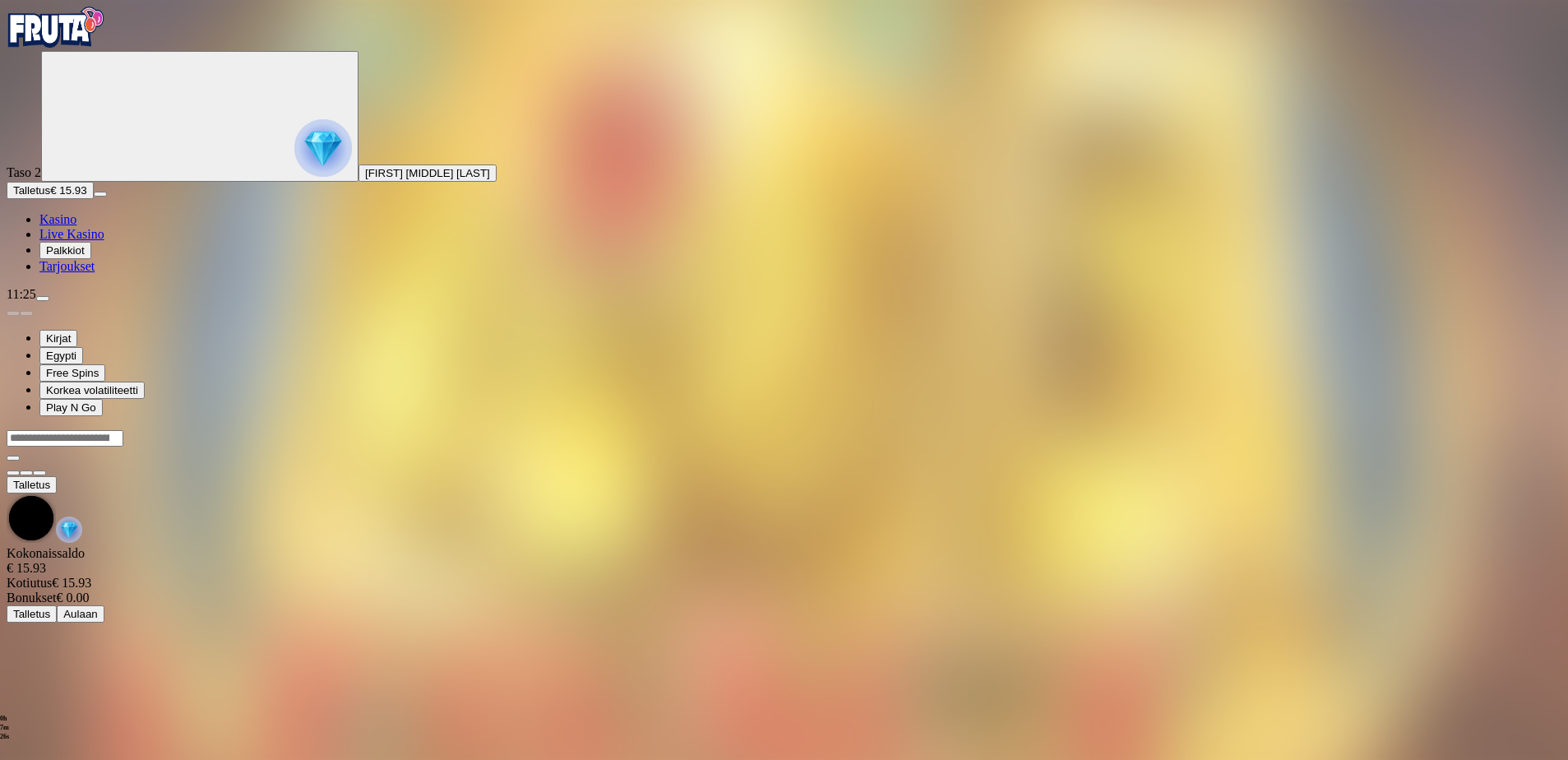 scroll, scrollTop: 0, scrollLeft: 0, axis: both 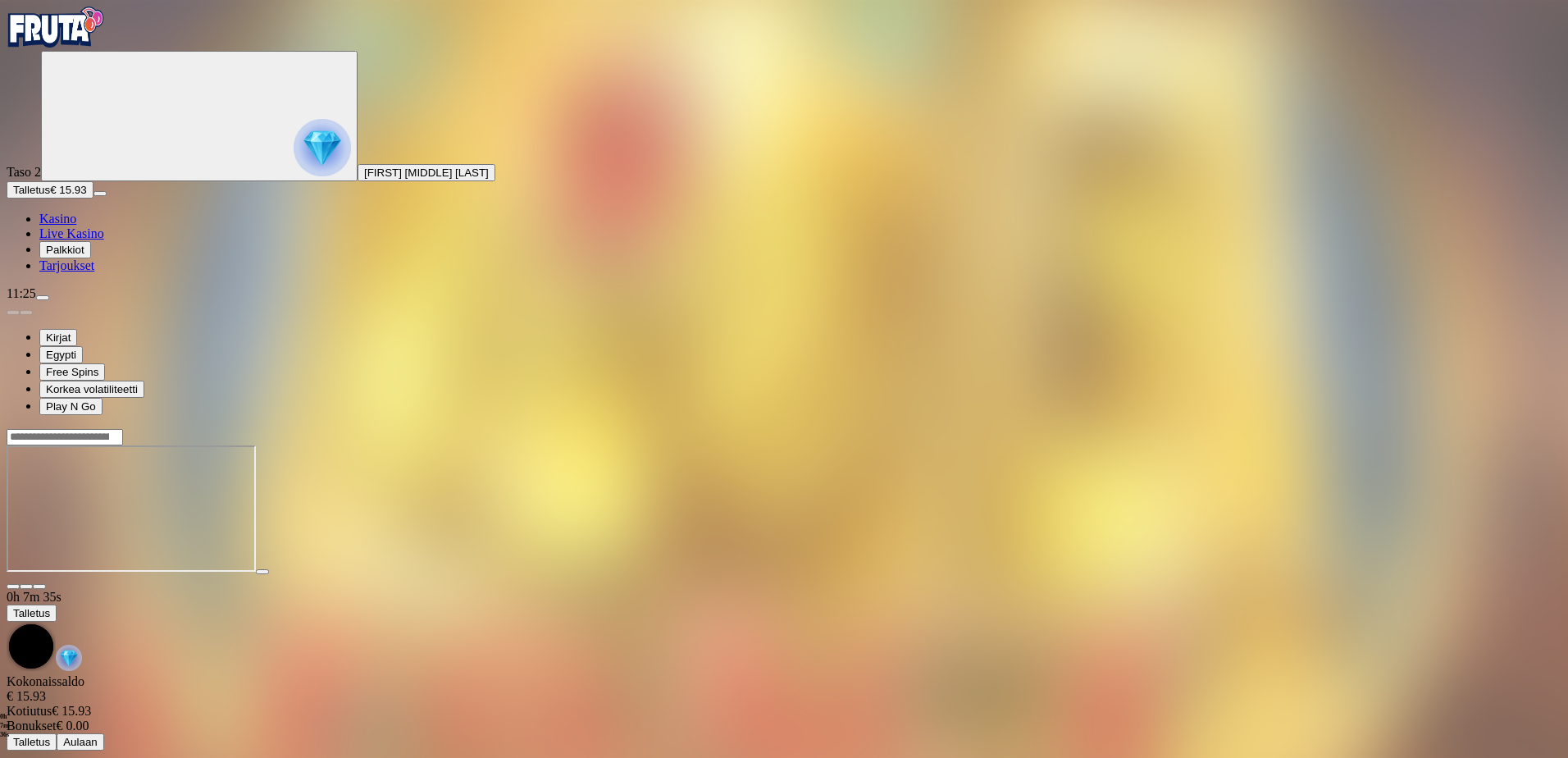 click at bounding box center [784, 510] 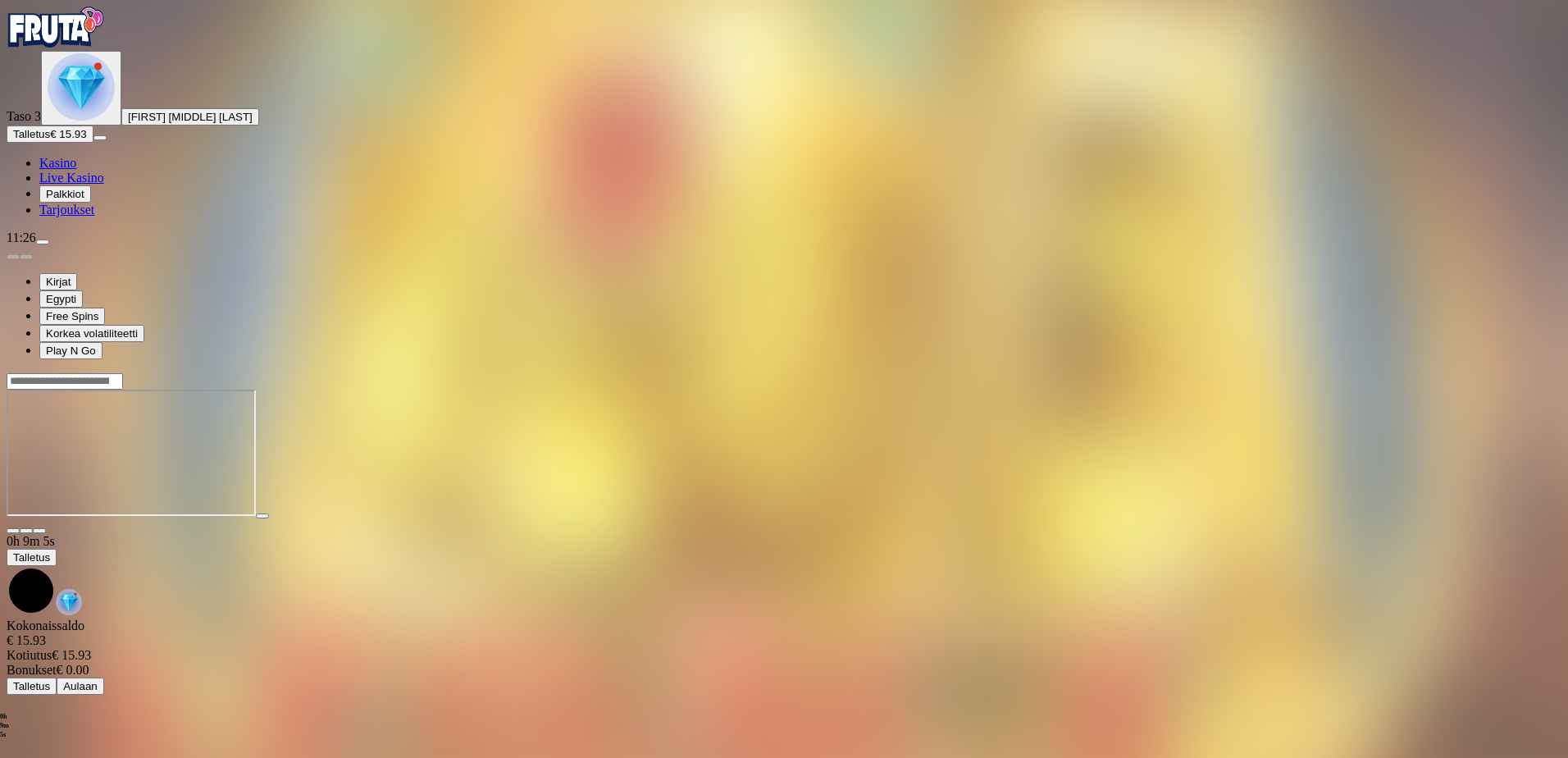 click at bounding box center (81, 87) 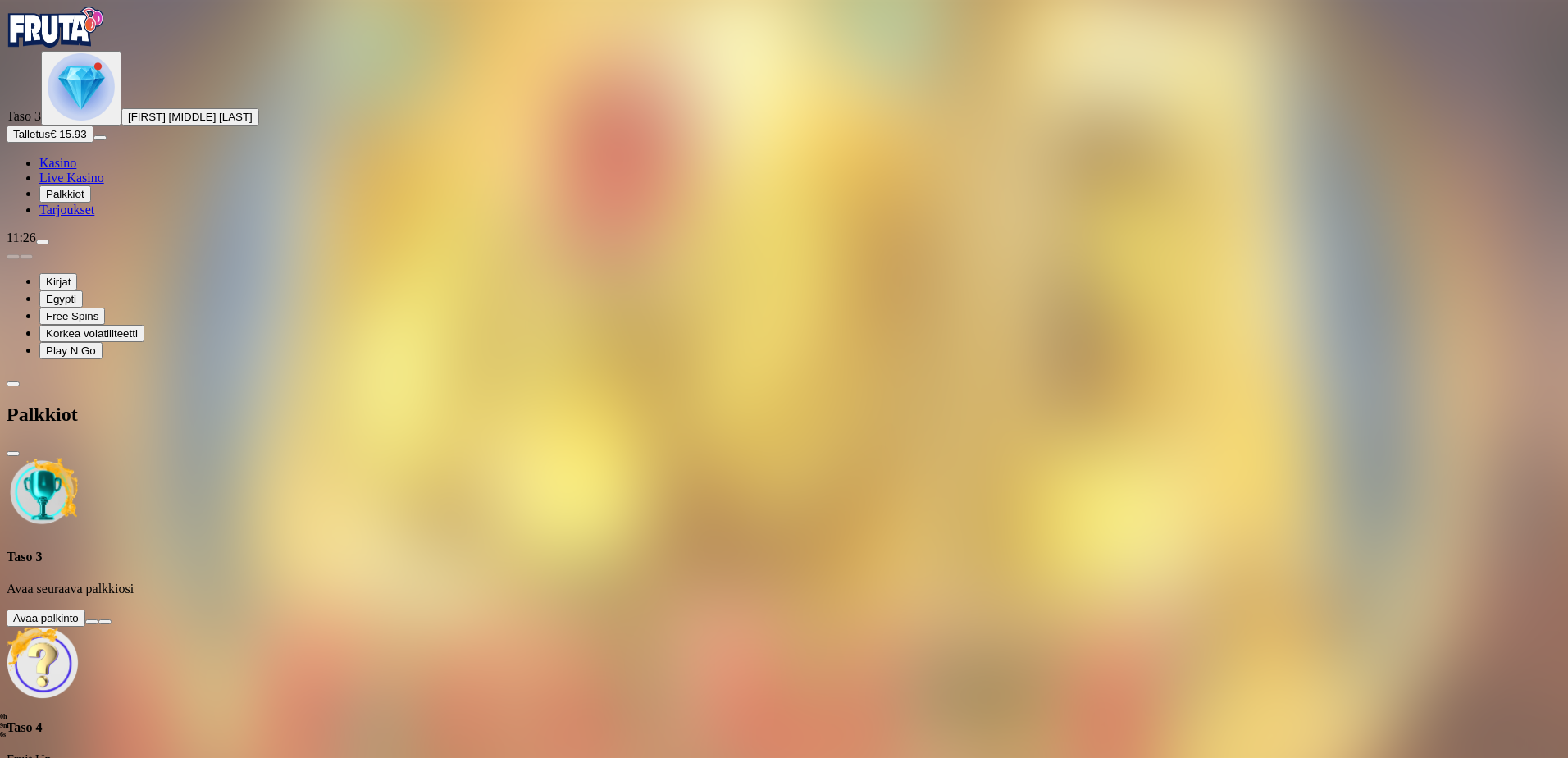 click at bounding box center (92, 622) 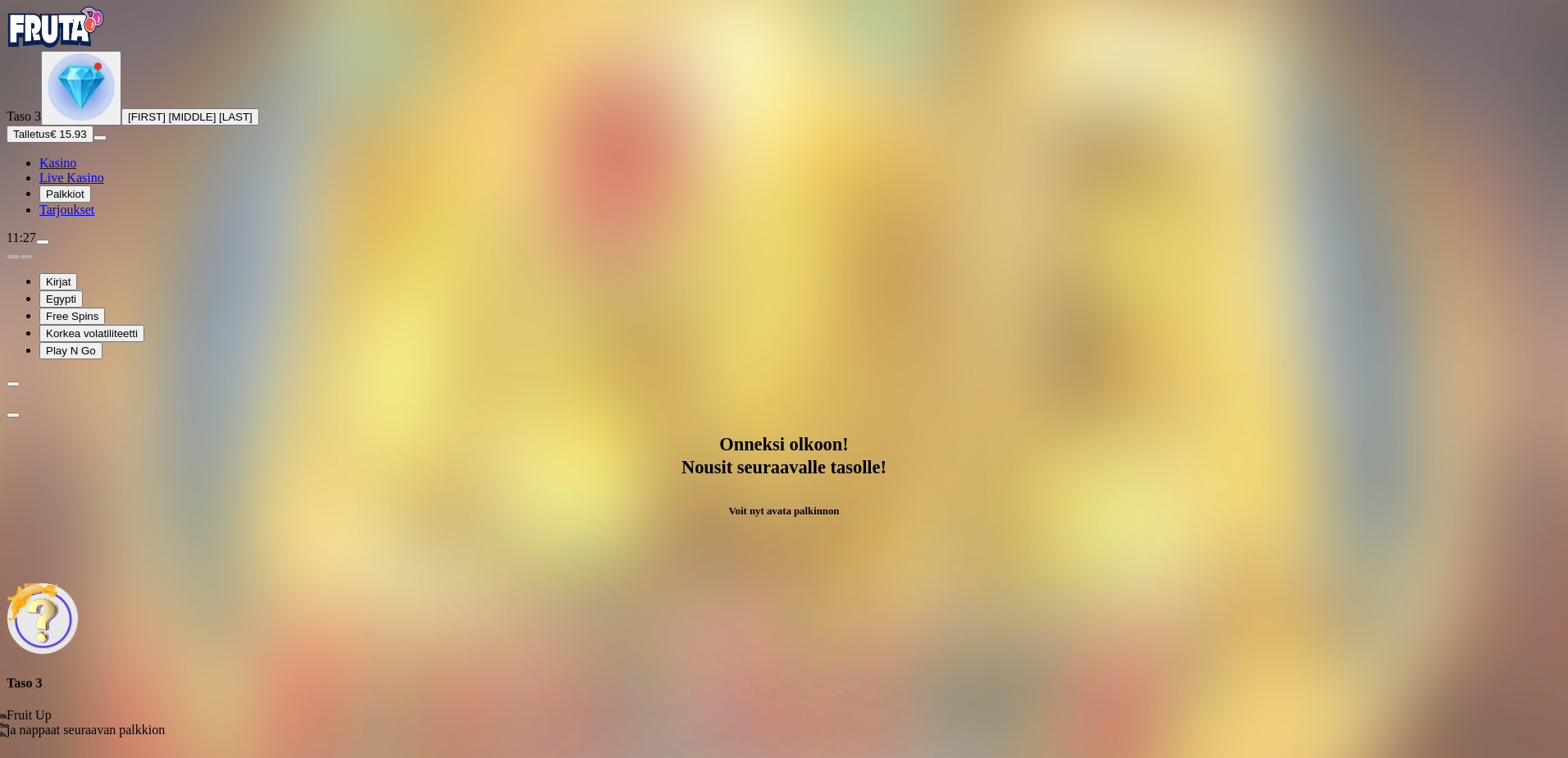 click on "Avaa palkinto" at bounding box center [784, 779] 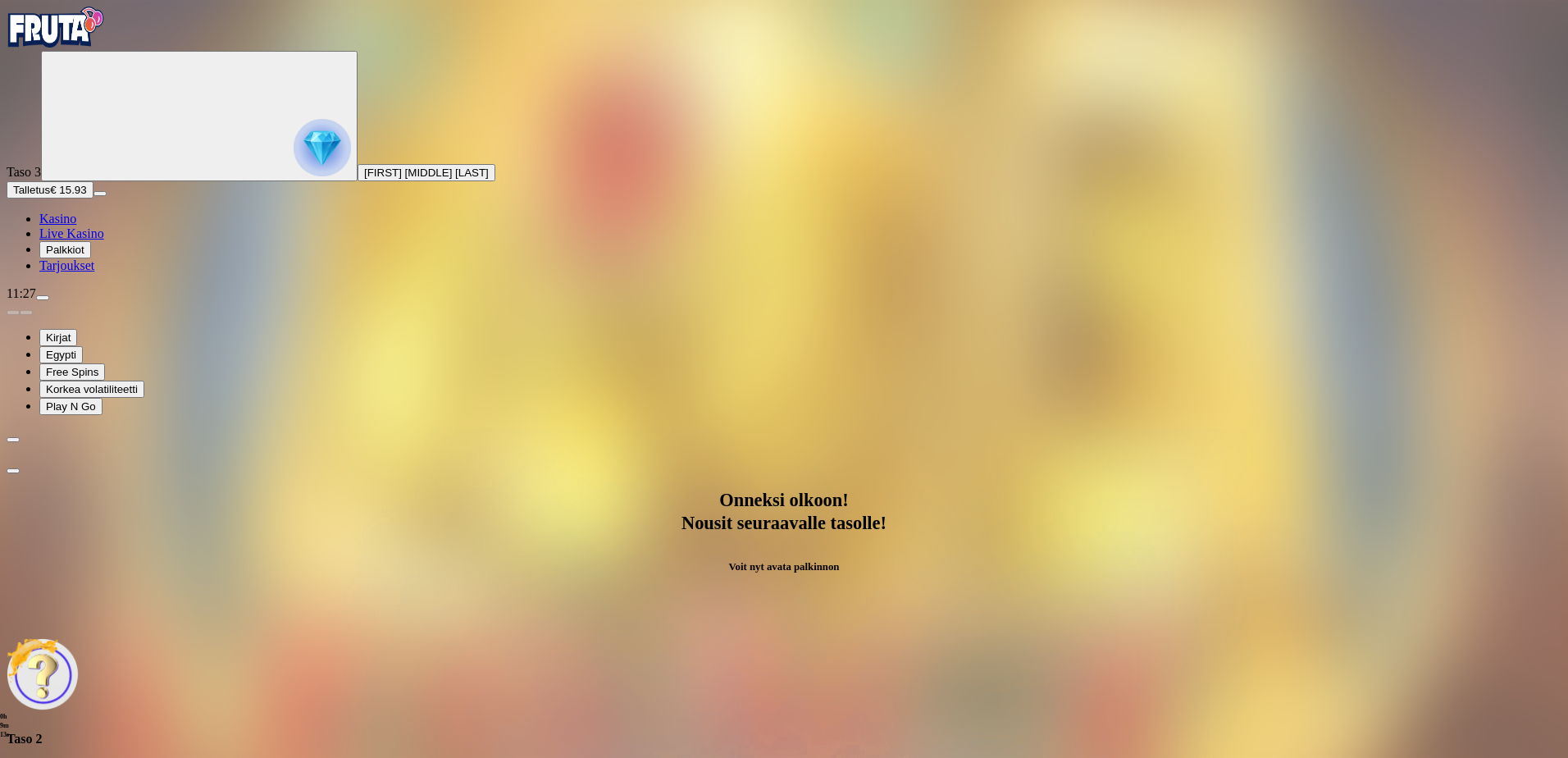 click at bounding box center [13, 471] 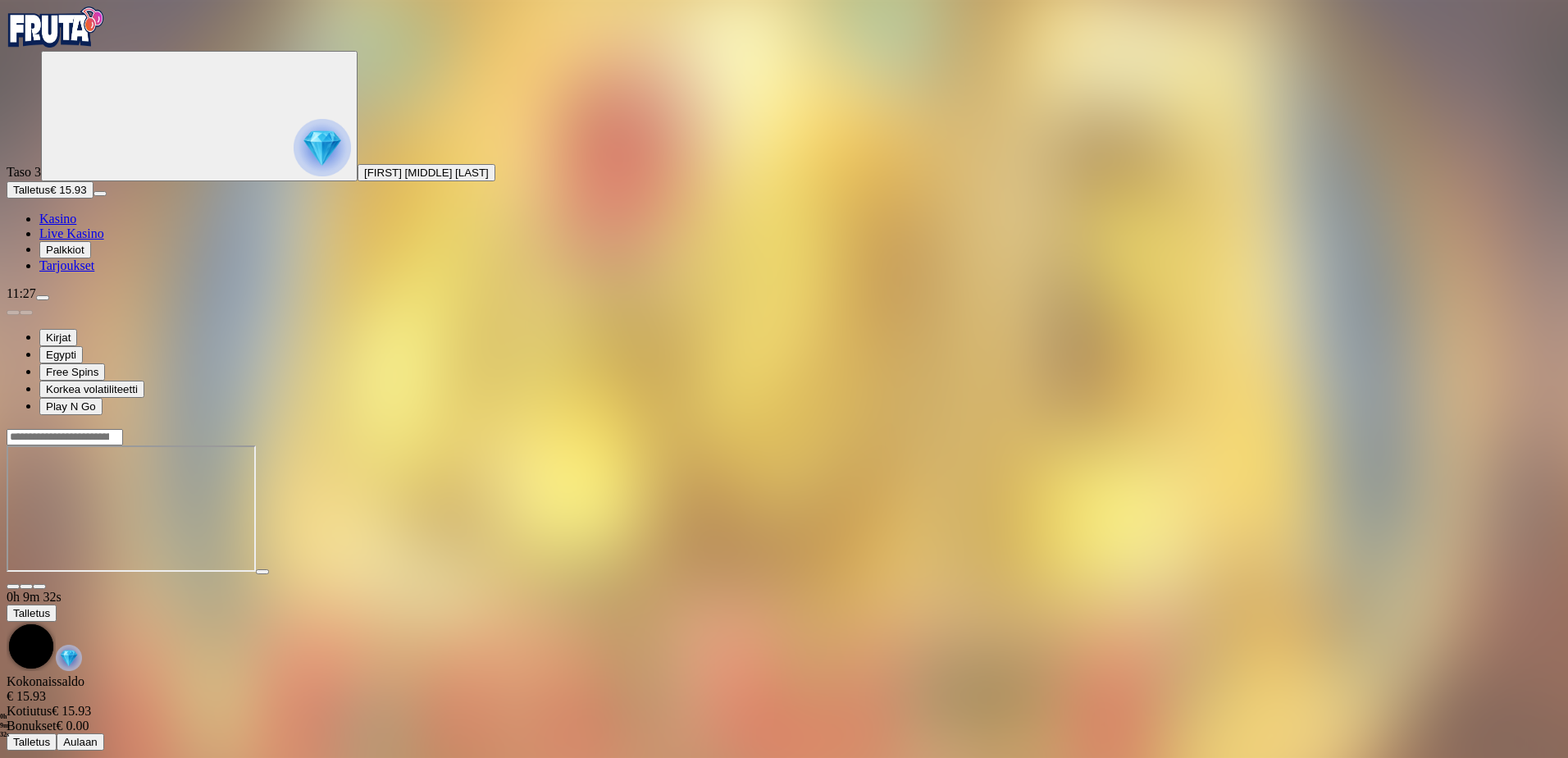 click at bounding box center [13, 587] 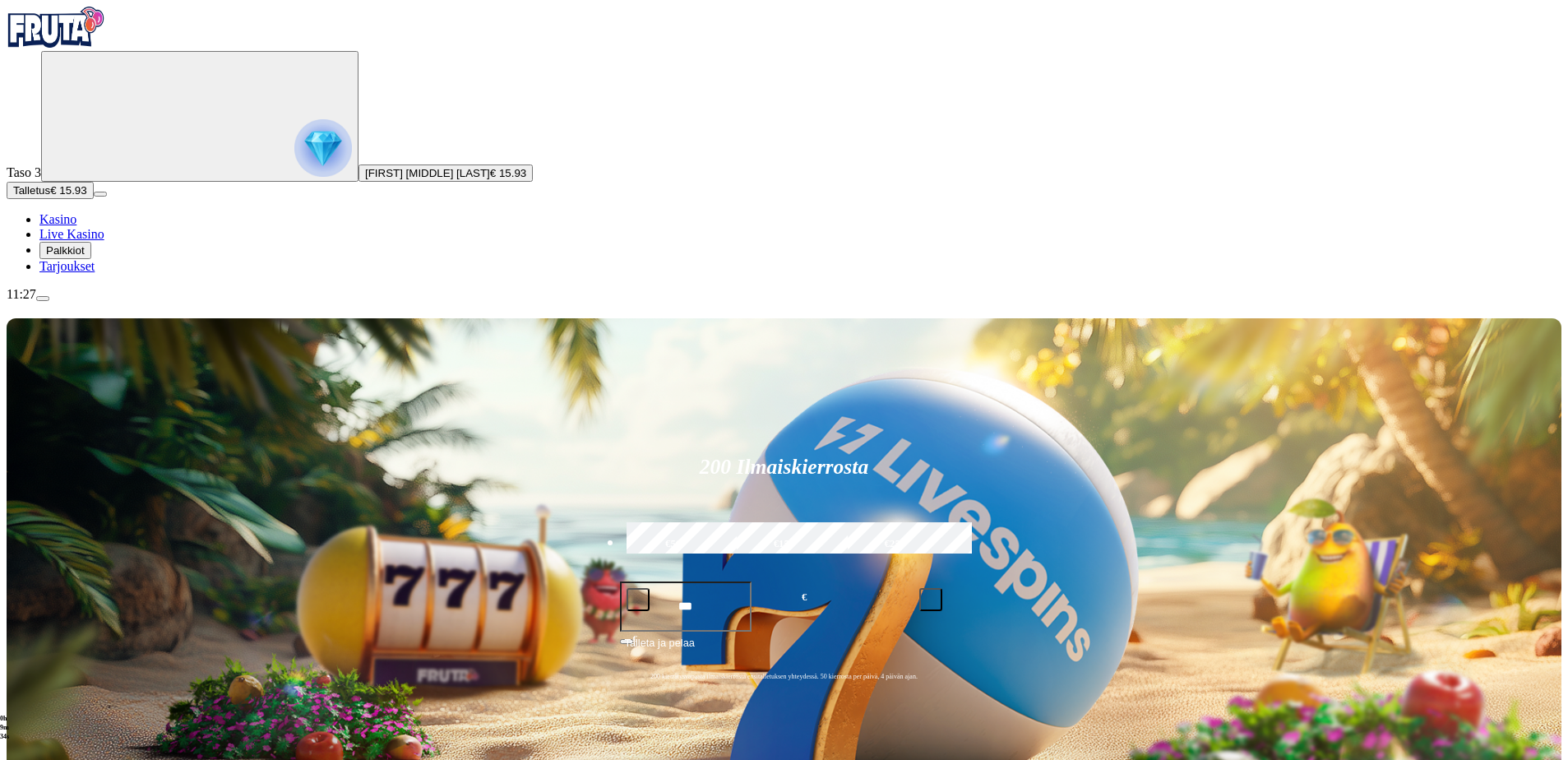 click on "Toni Kristian  Kääriäinen" at bounding box center [428, 173] 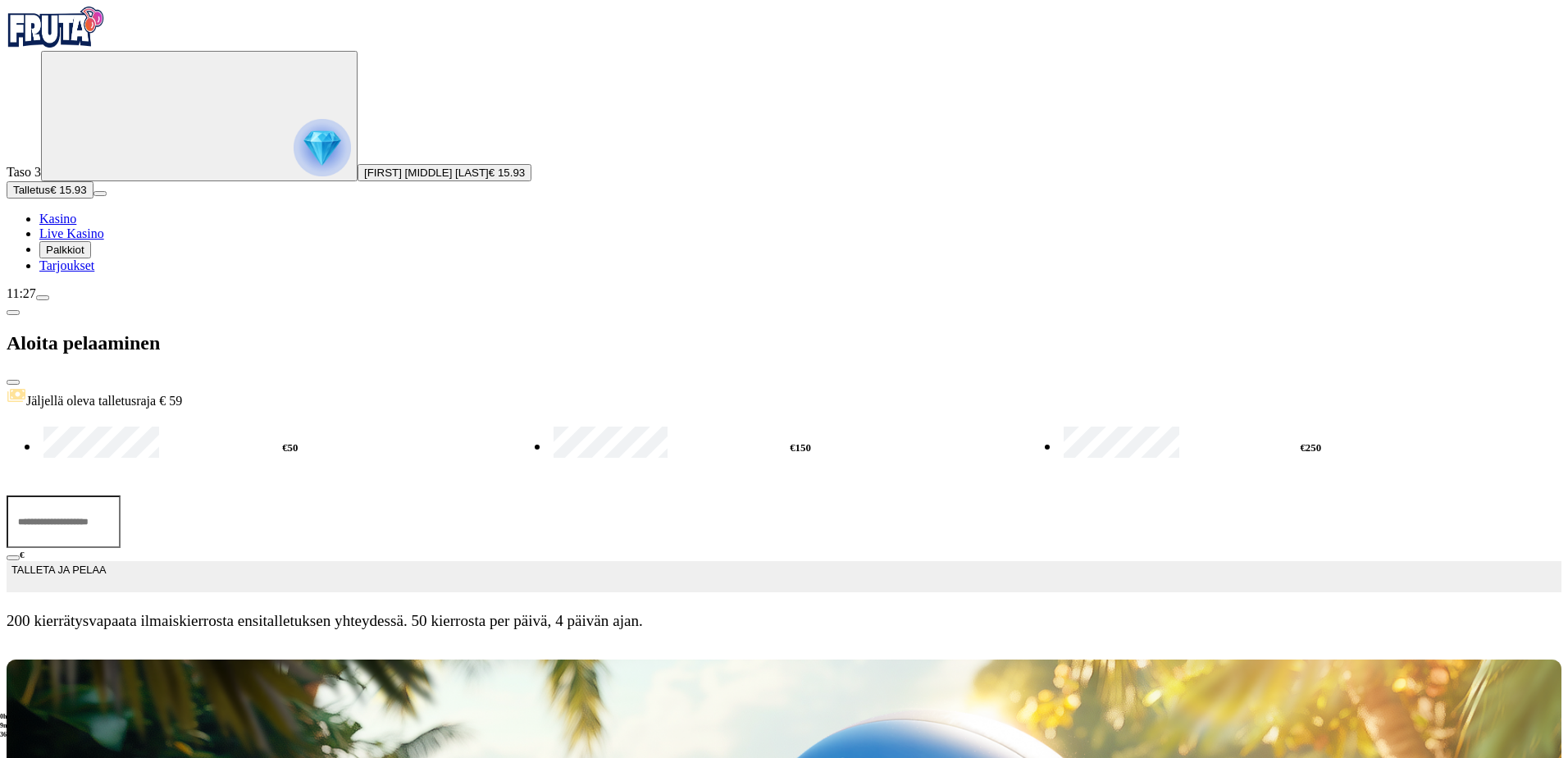 click at bounding box center (13, 382) 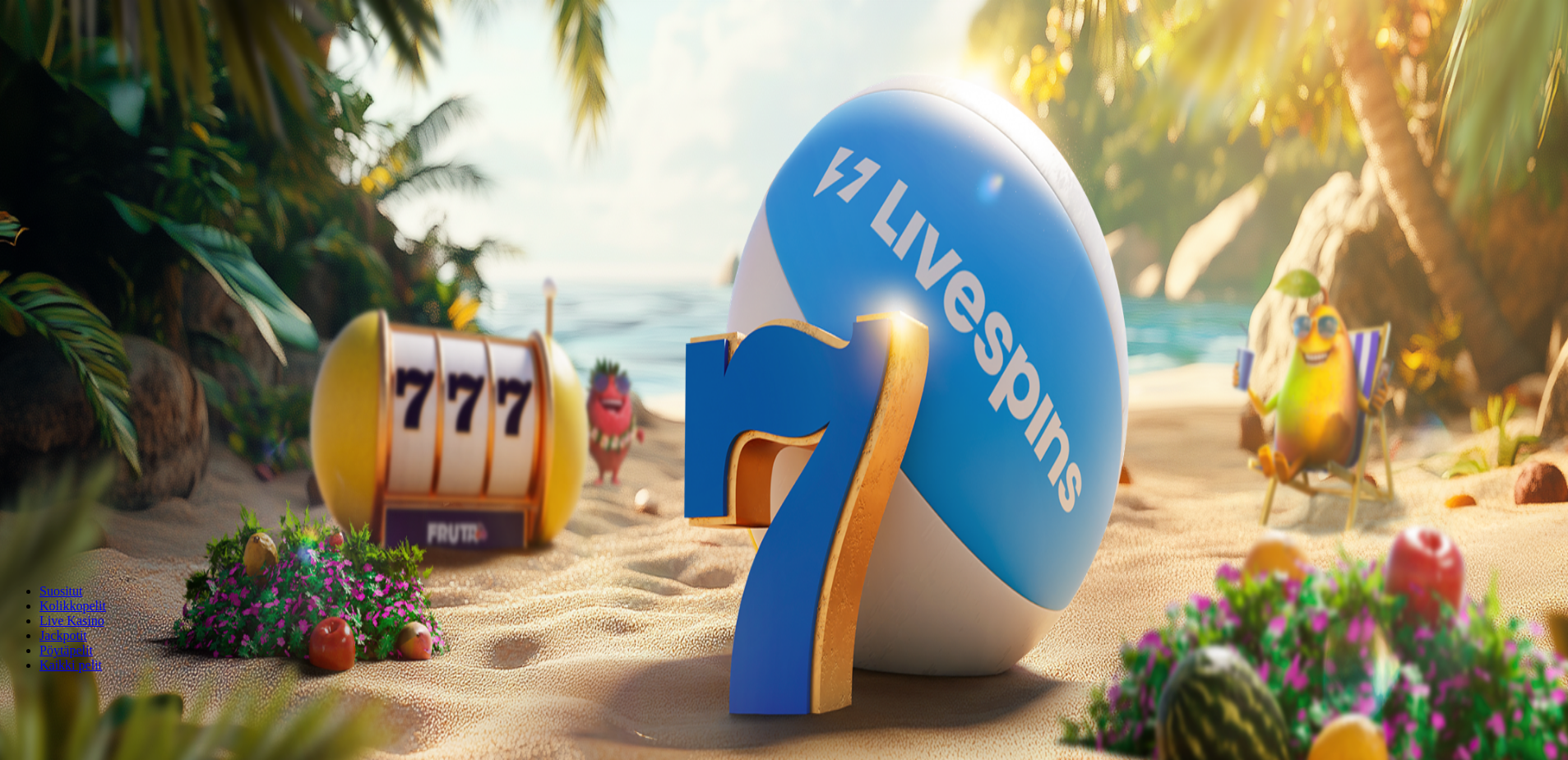 scroll, scrollTop: 0, scrollLeft: 0, axis: both 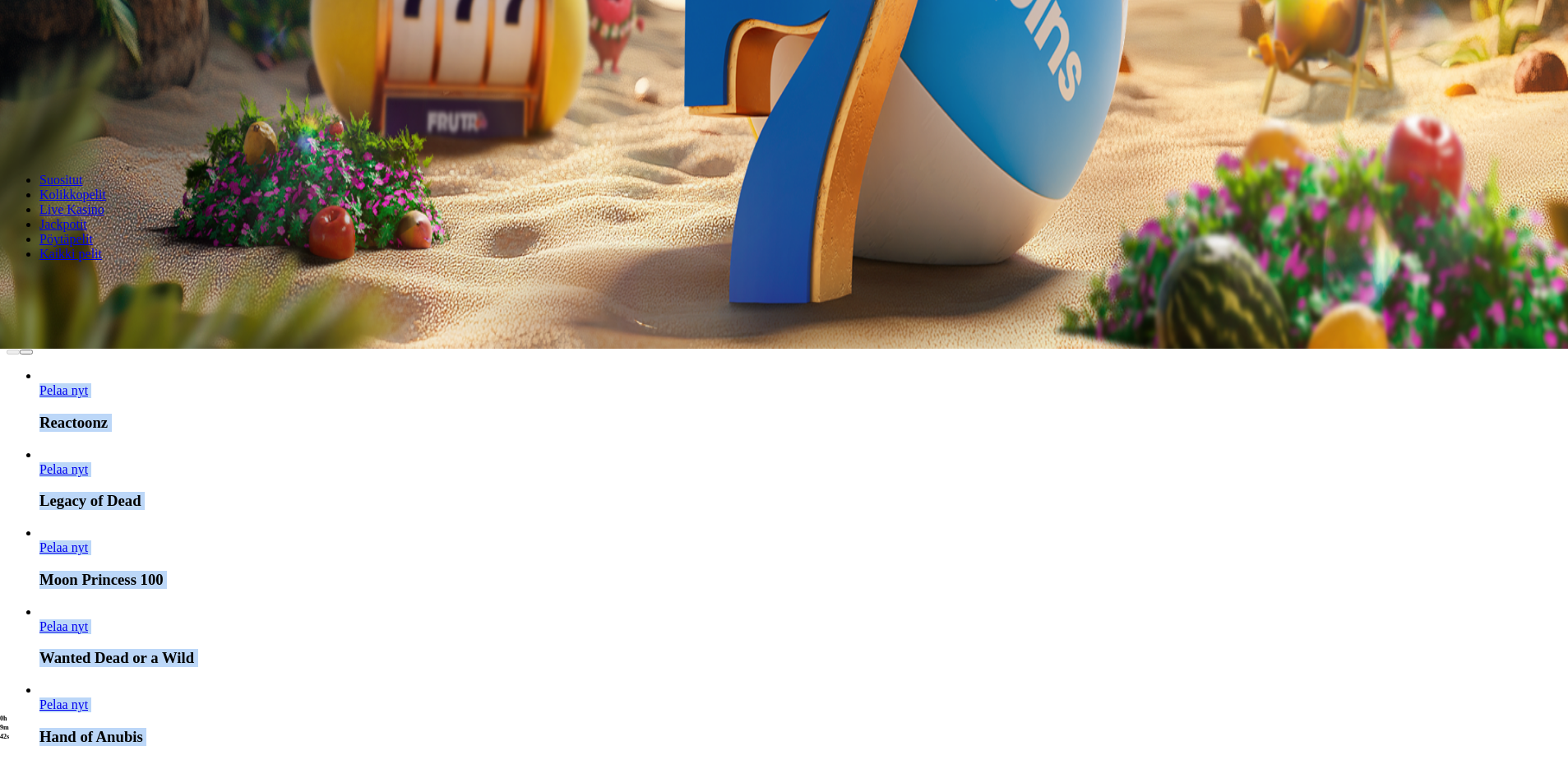 drag, startPoint x: 1559, startPoint y: 241, endPoint x: 1551, endPoint y: 239, distance: 8.246211 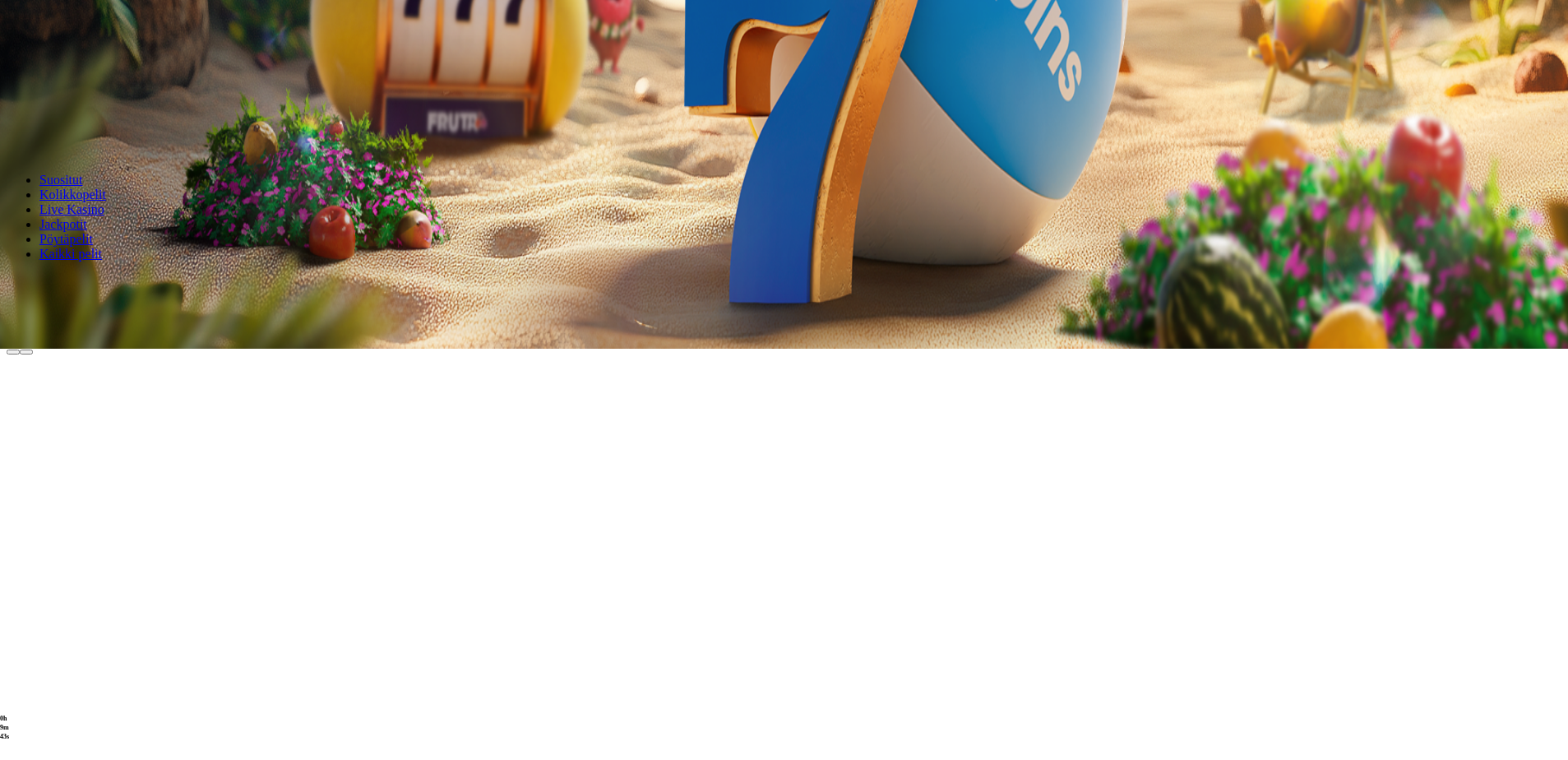 click at bounding box center (26, 352) 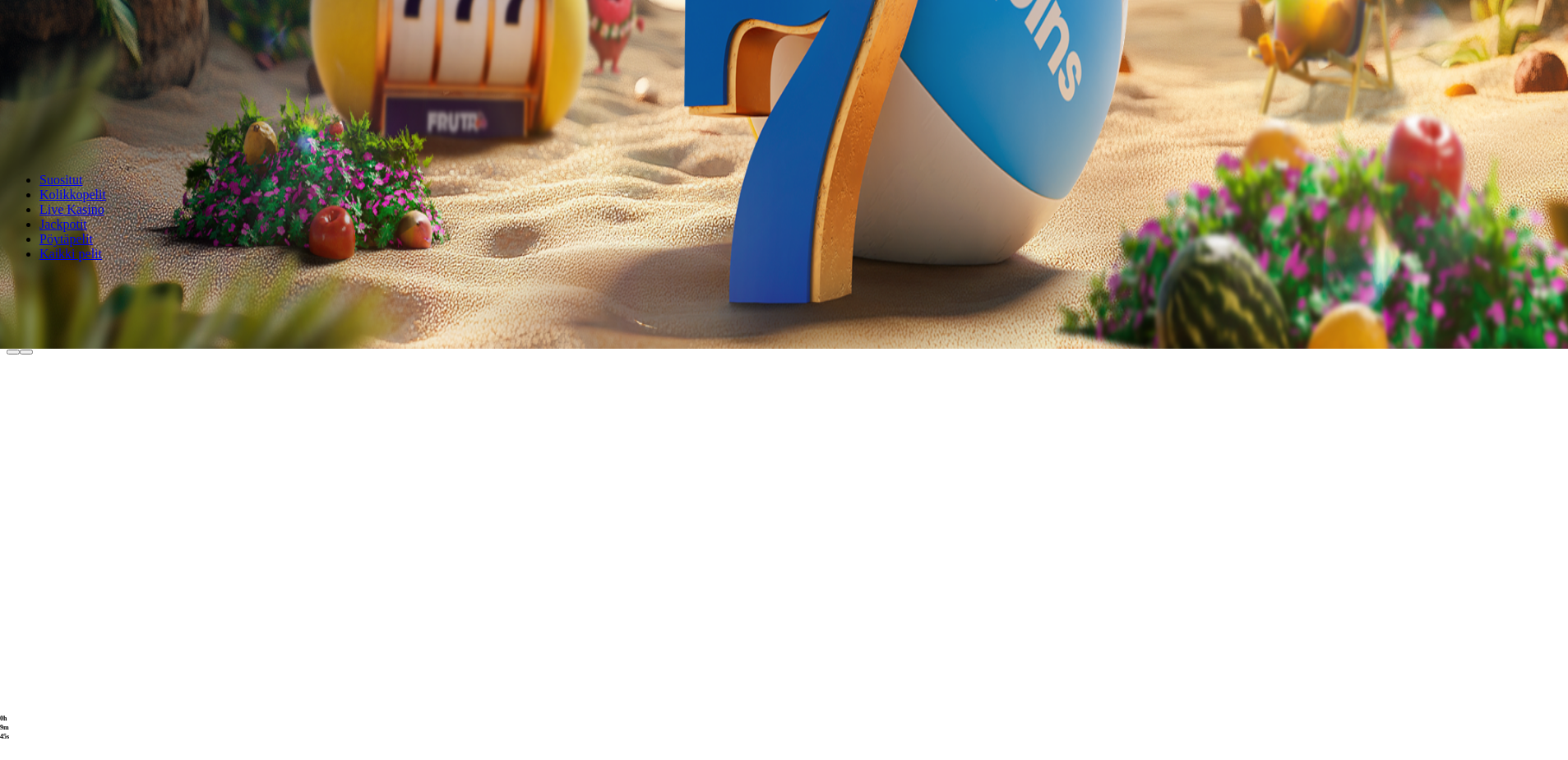 click at bounding box center [26, 1292] 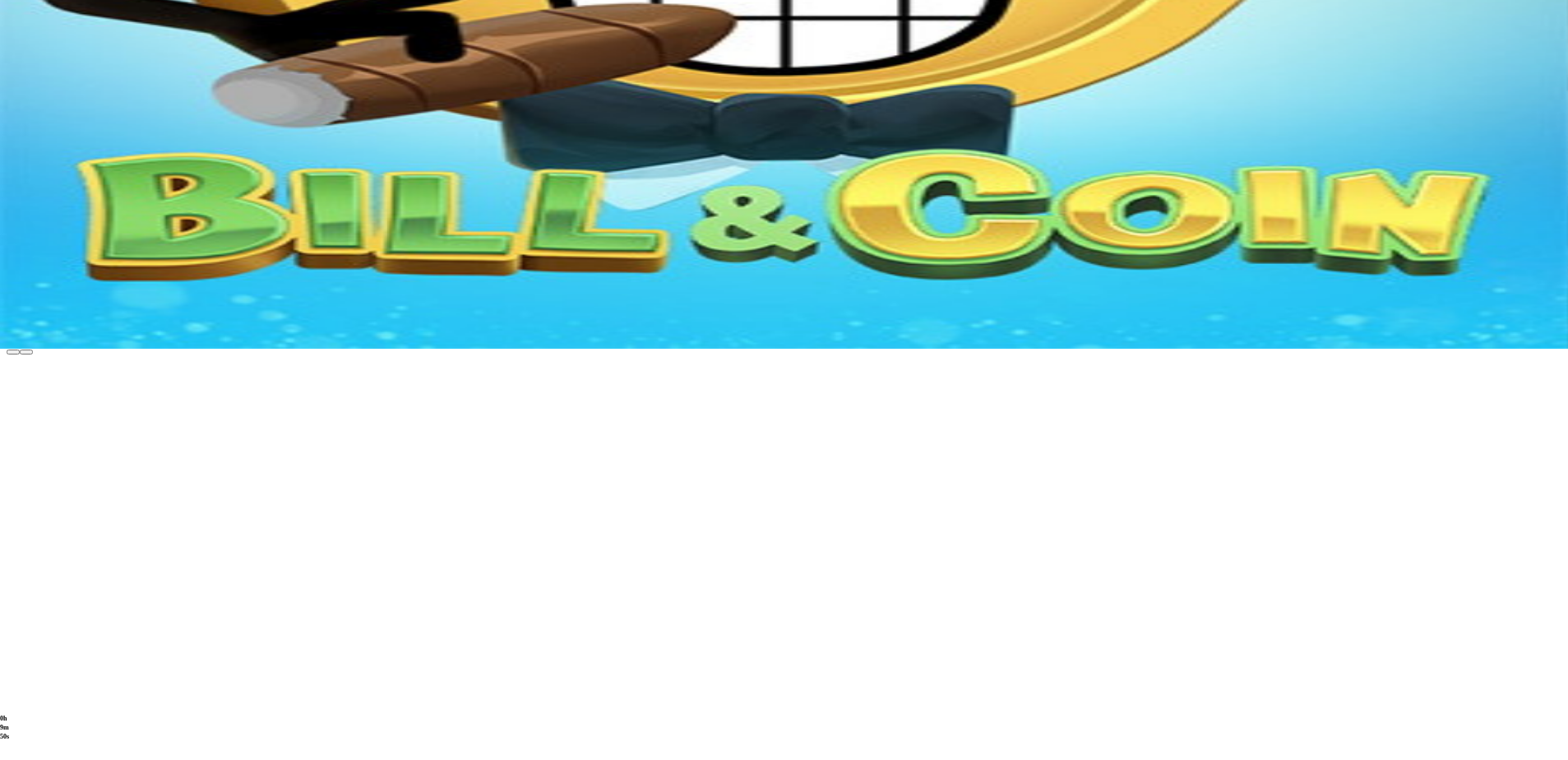 scroll, scrollTop: 0, scrollLeft: 0, axis: both 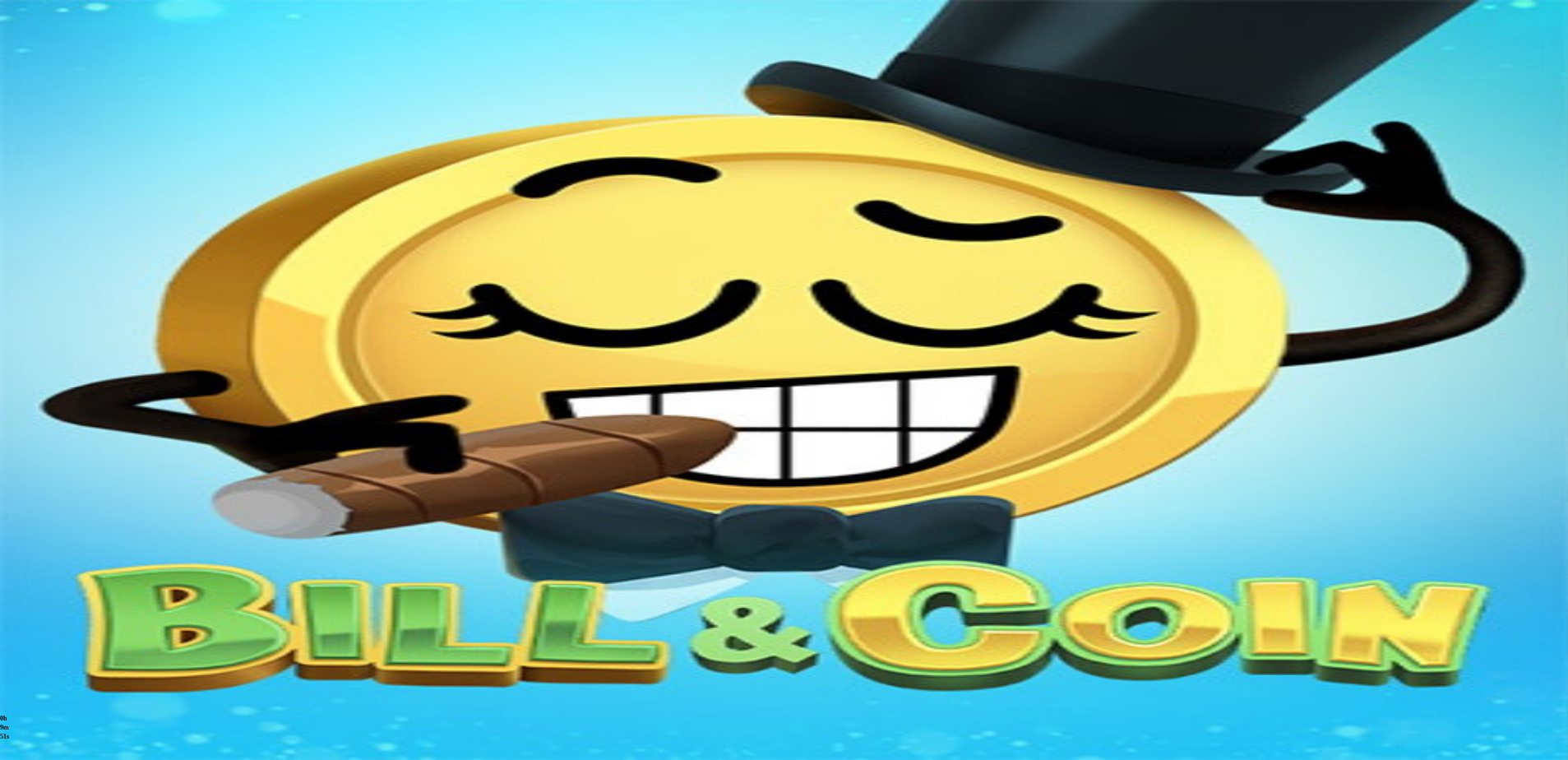 click at bounding box center (65, 695) 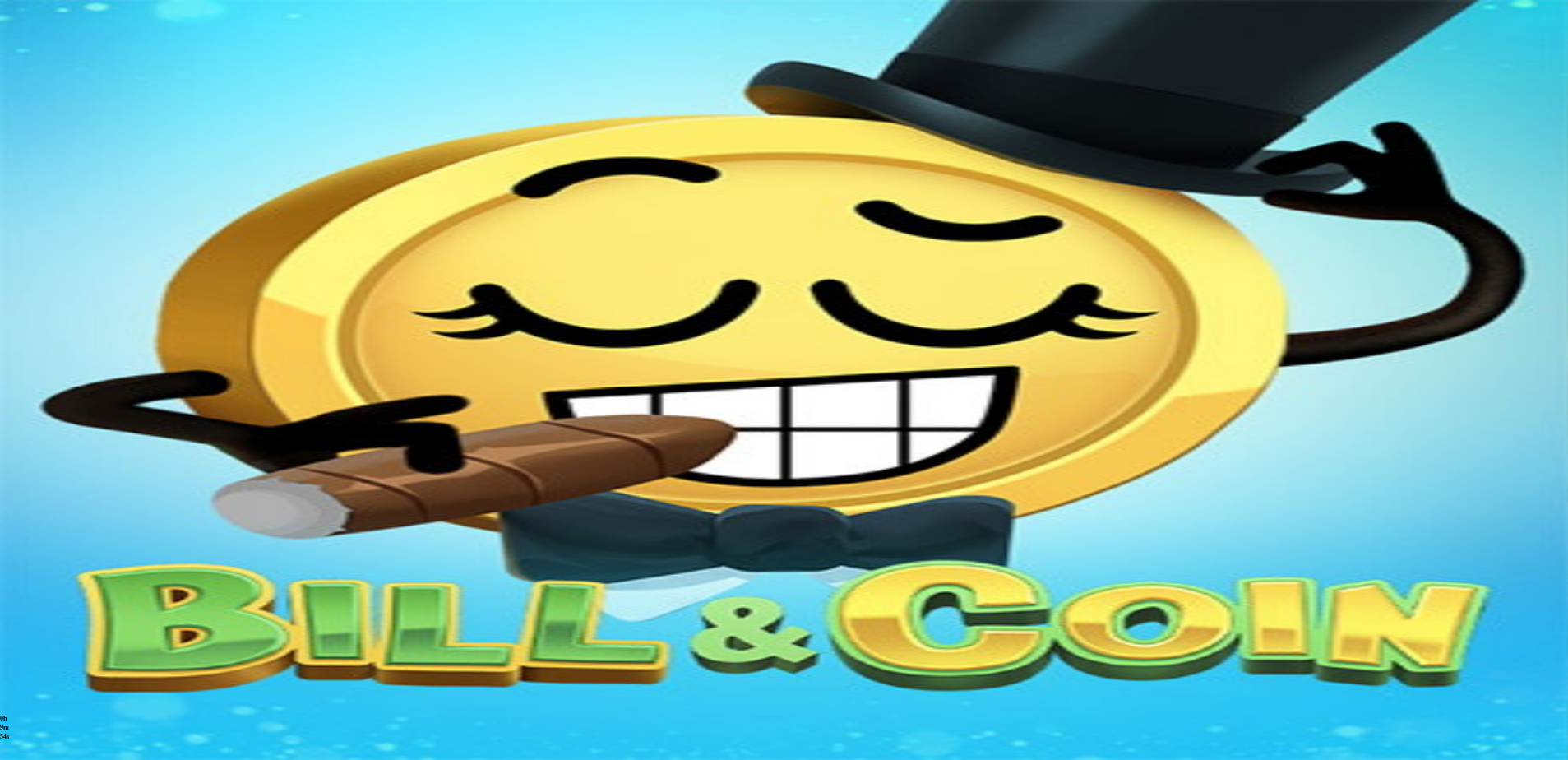 type on "*********" 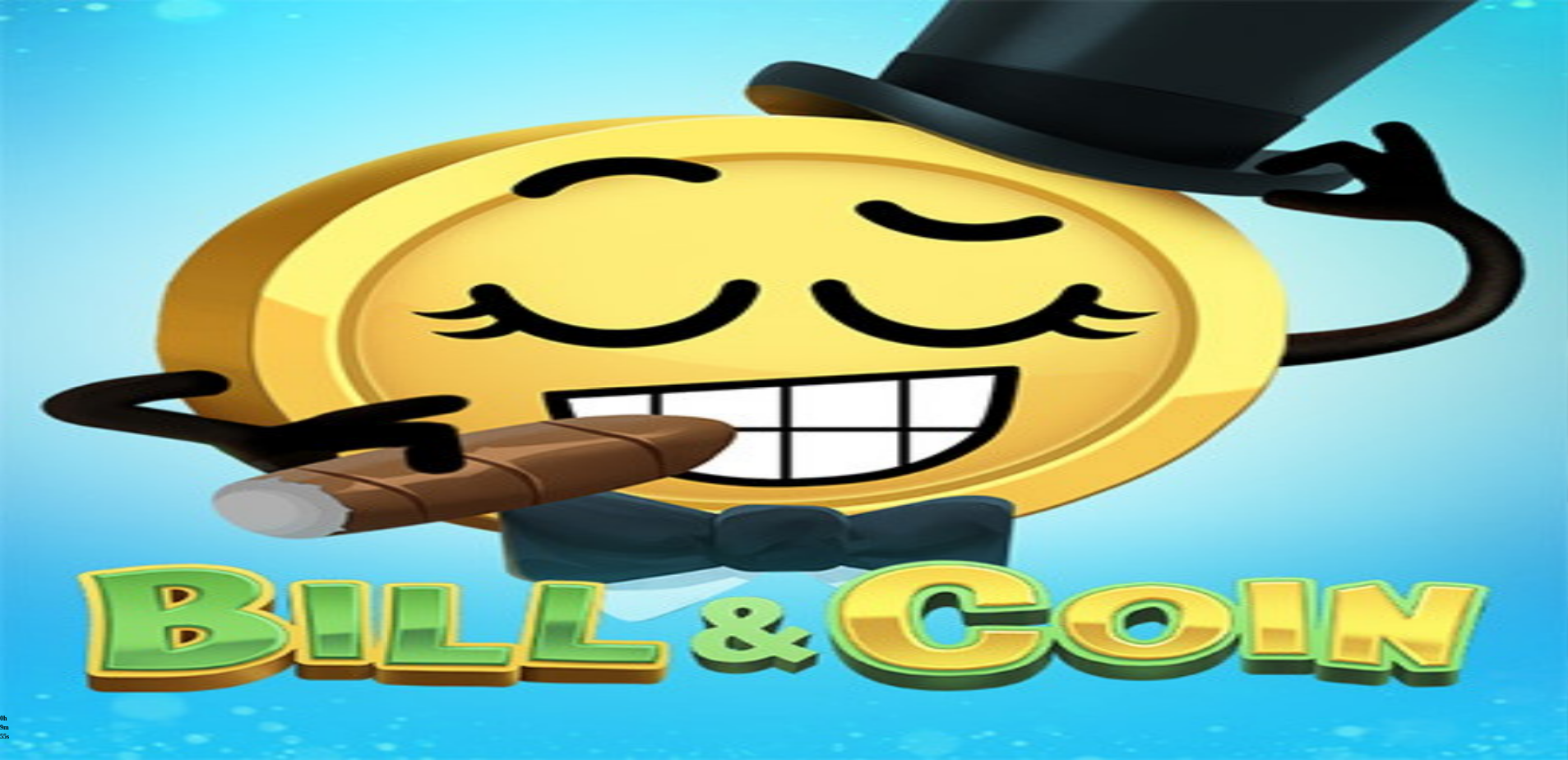 click on "Pelaa nyt" at bounding box center [41, 779] 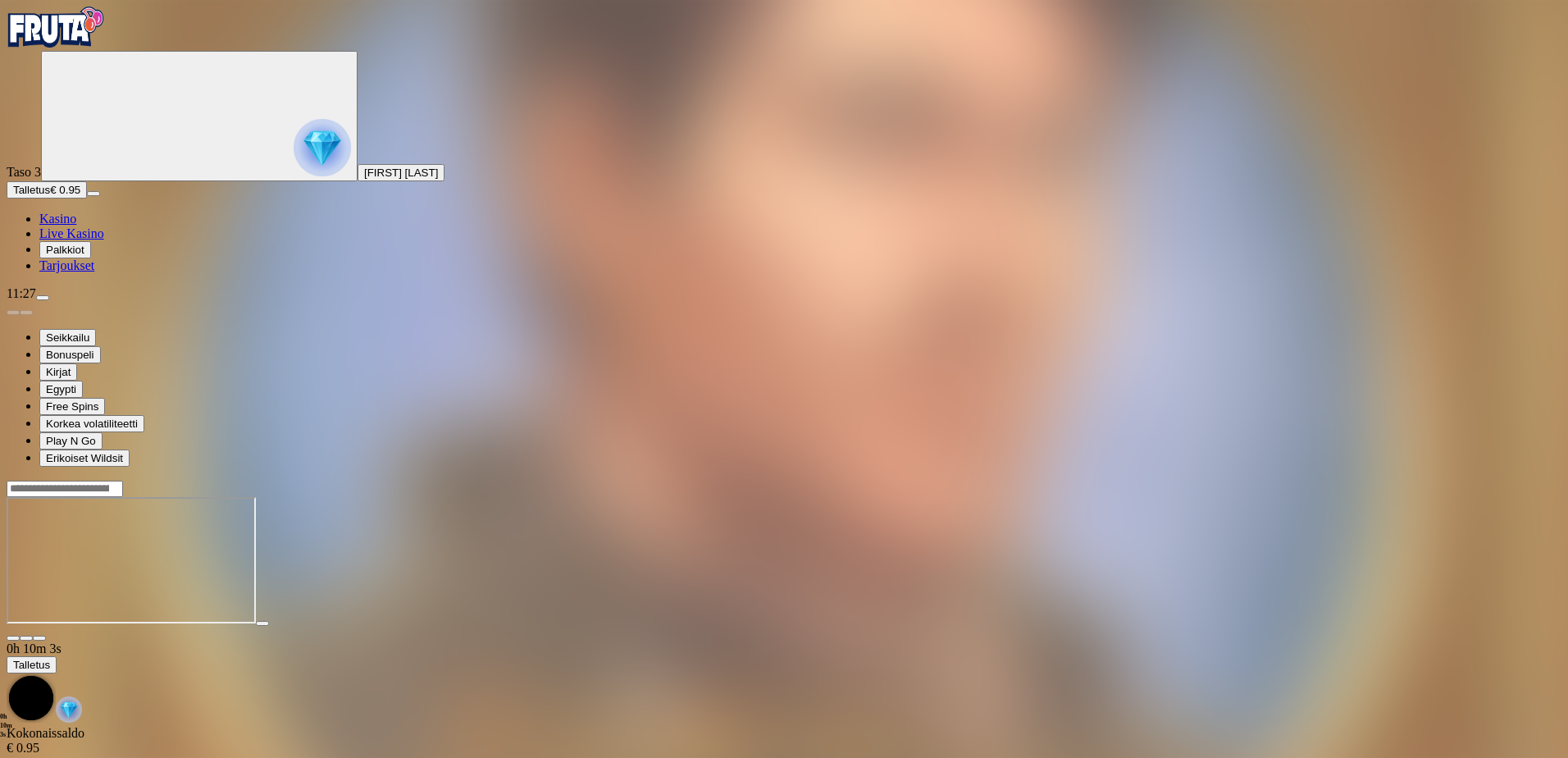 click on "Tarjoukset" at bounding box center [66, 265] 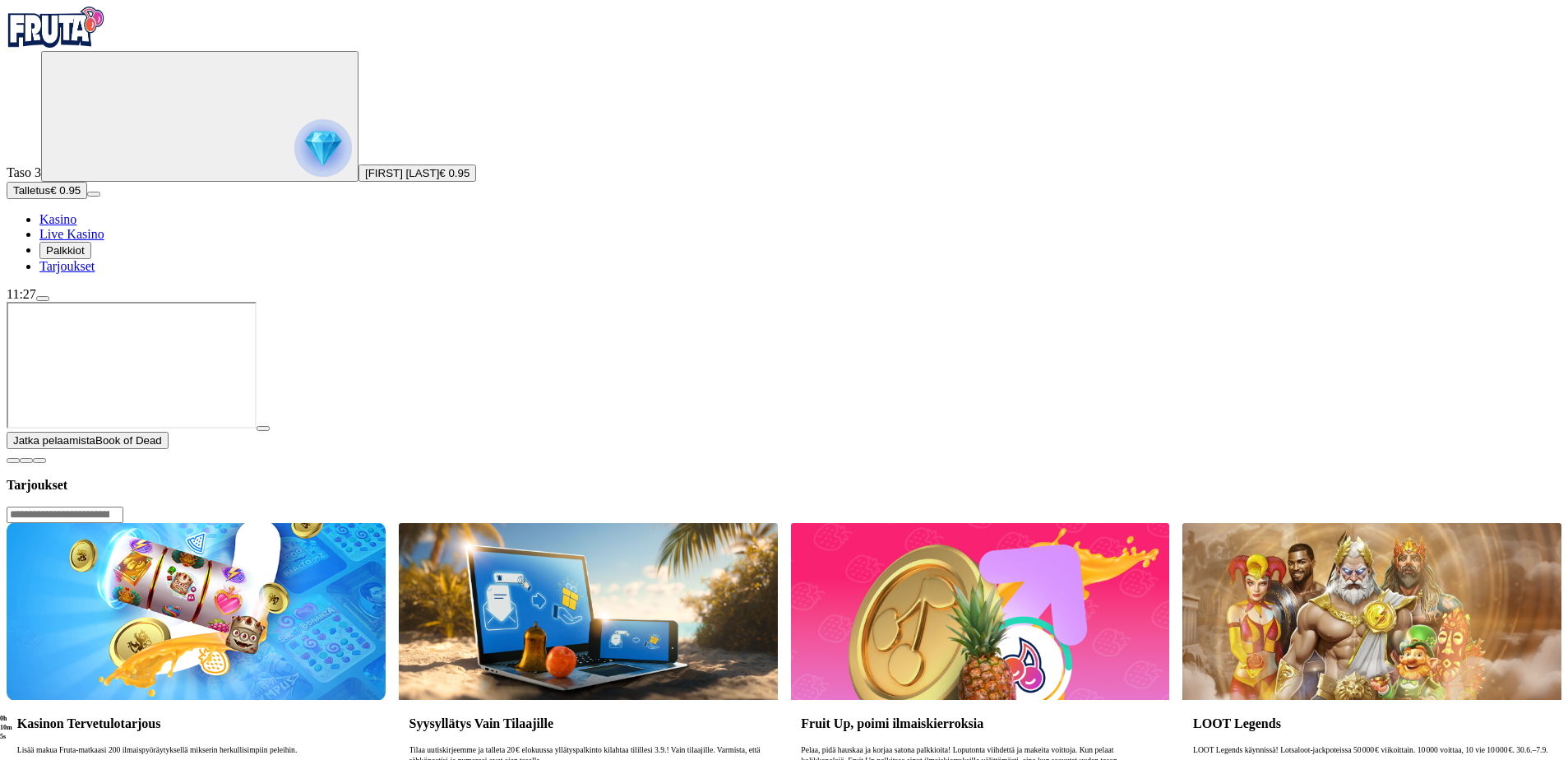 click at bounding box center (263, 429) 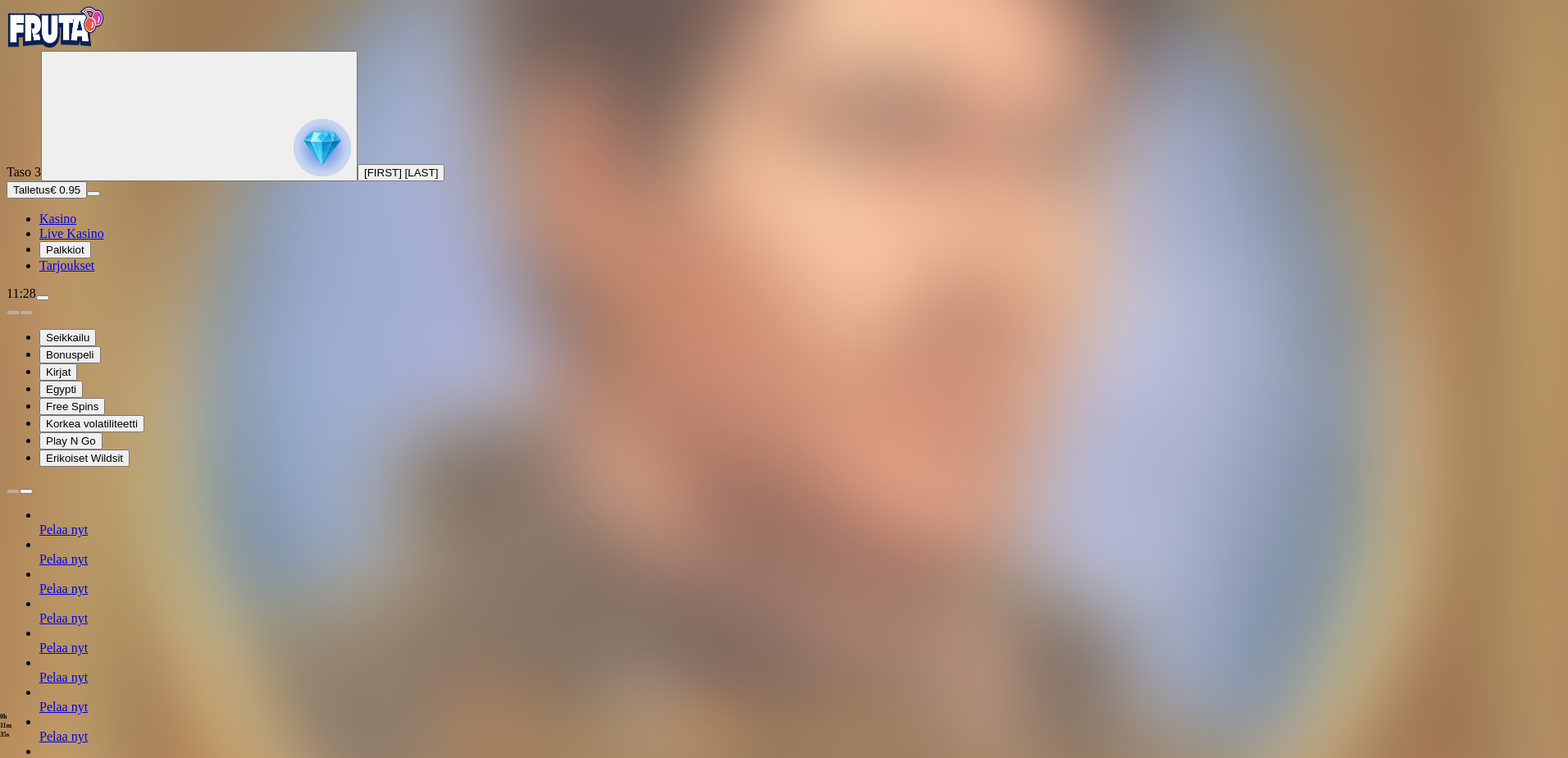 click on "Palkkiot" at bounding box center [65, 249] 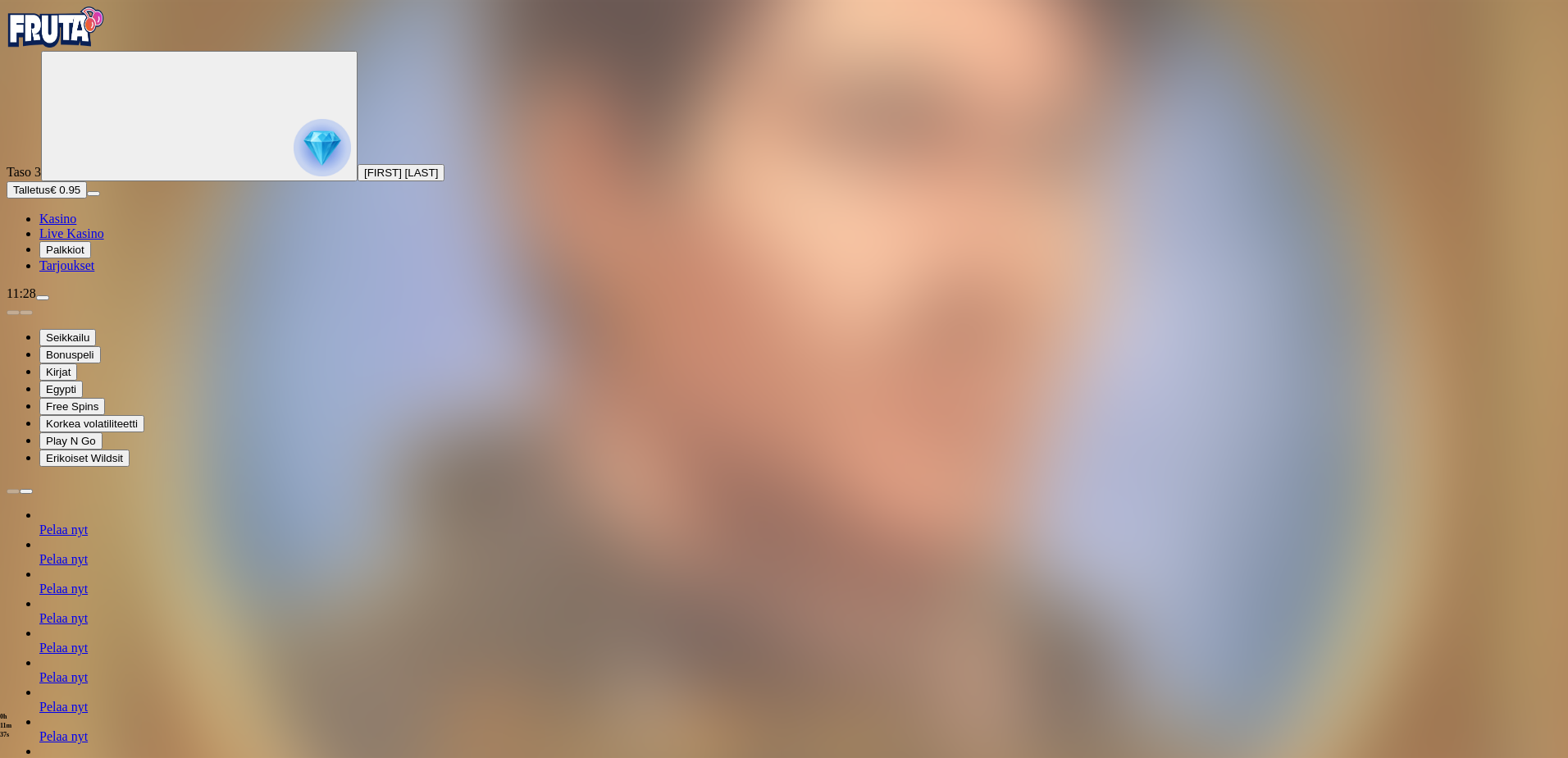 click at bounding box center (72, 1244) 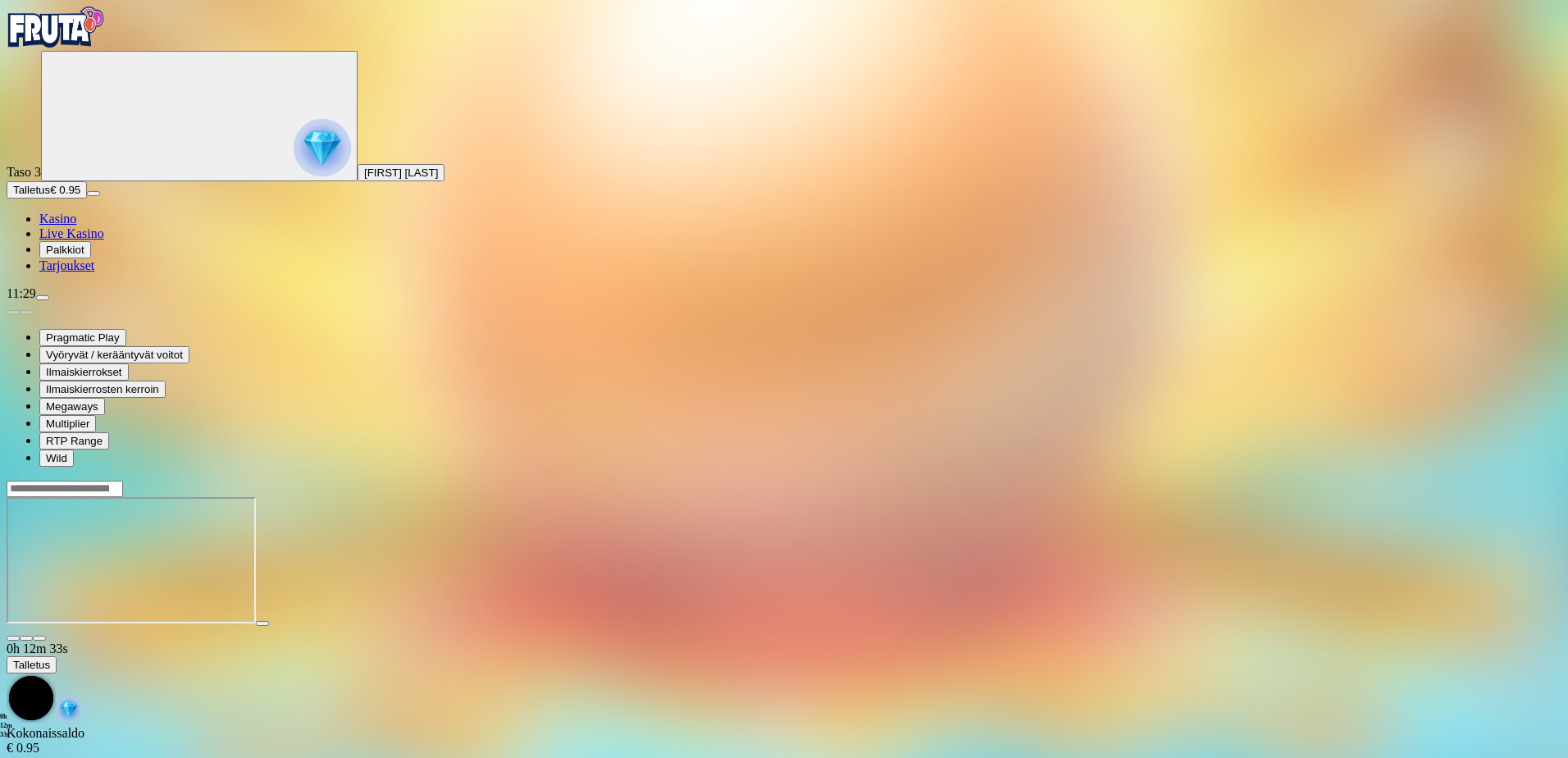 click on "Kasino" at bounding box center (57, 218) 